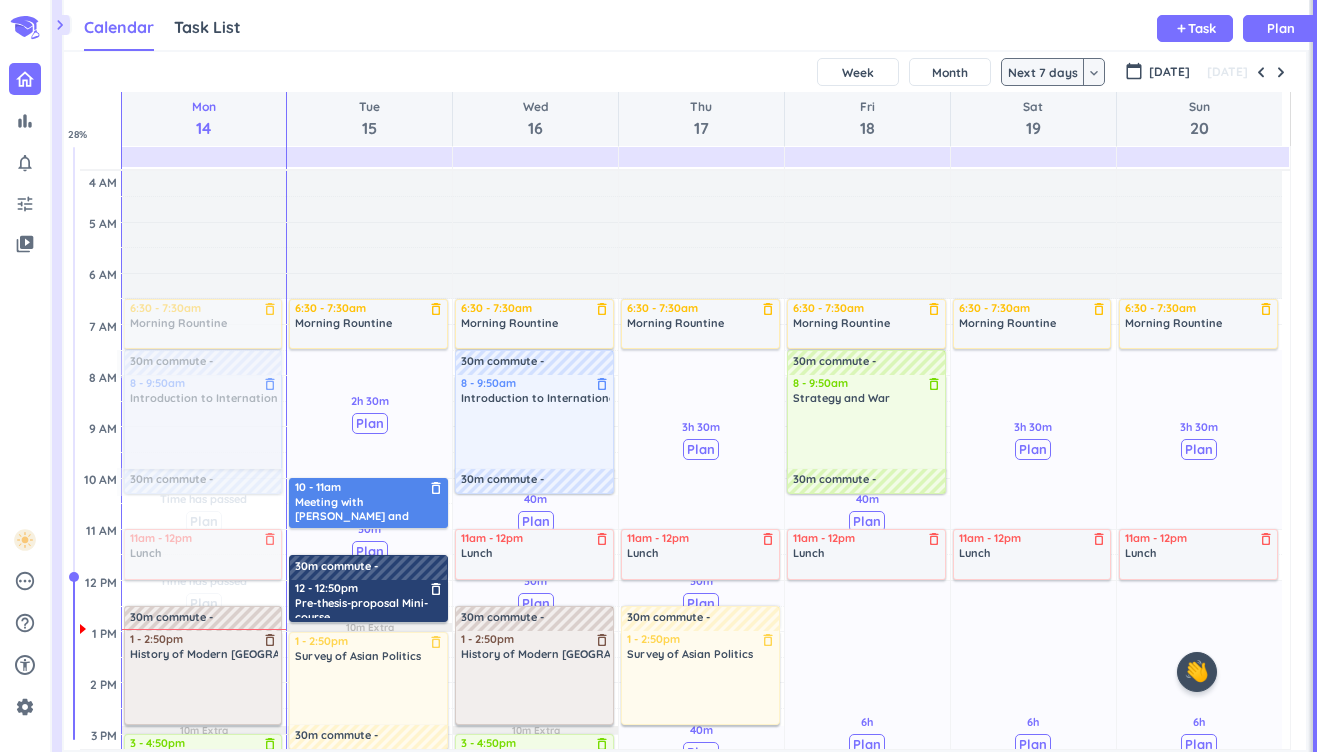 scroll, scrollTop: 0, scrollLeft: 0, axis: both 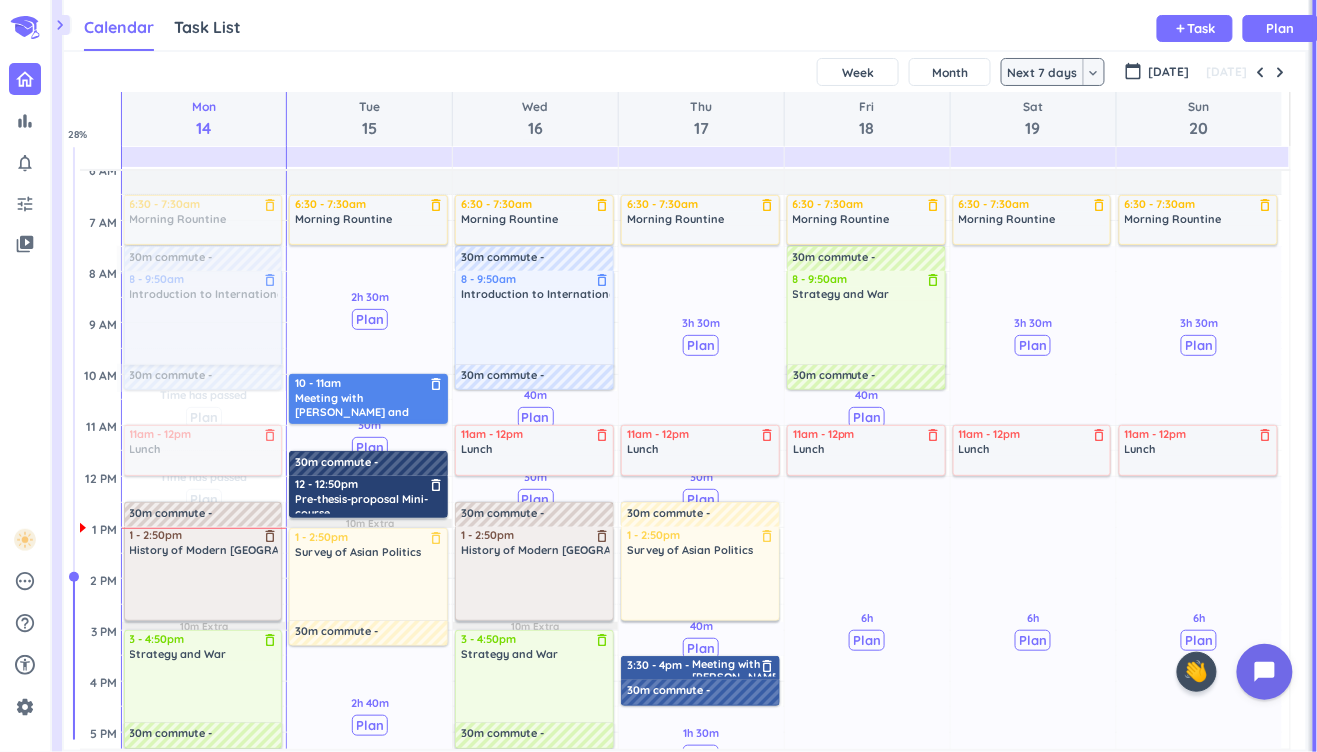 click on "6h  Past due Plan" at bounding box center (867, 630) 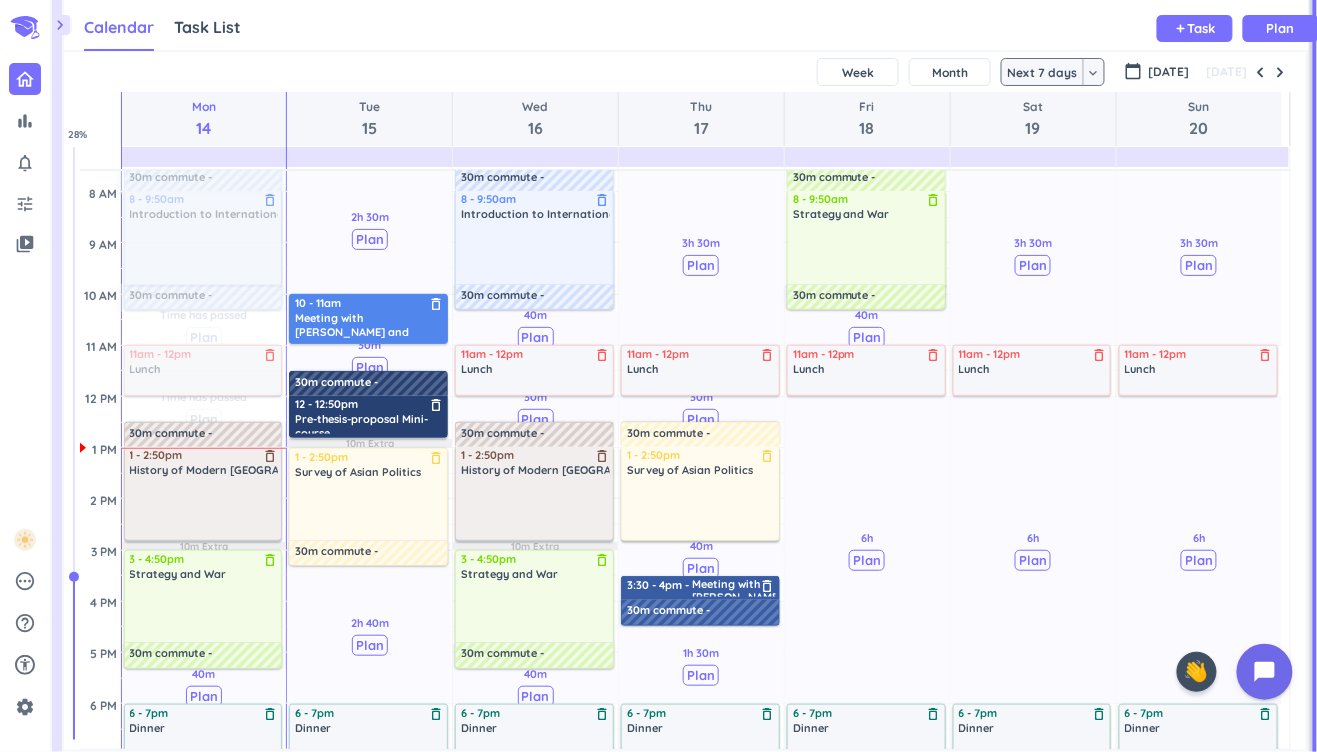 scroll, scrollTop: 185, scrollLeft: 0, axis: vertical 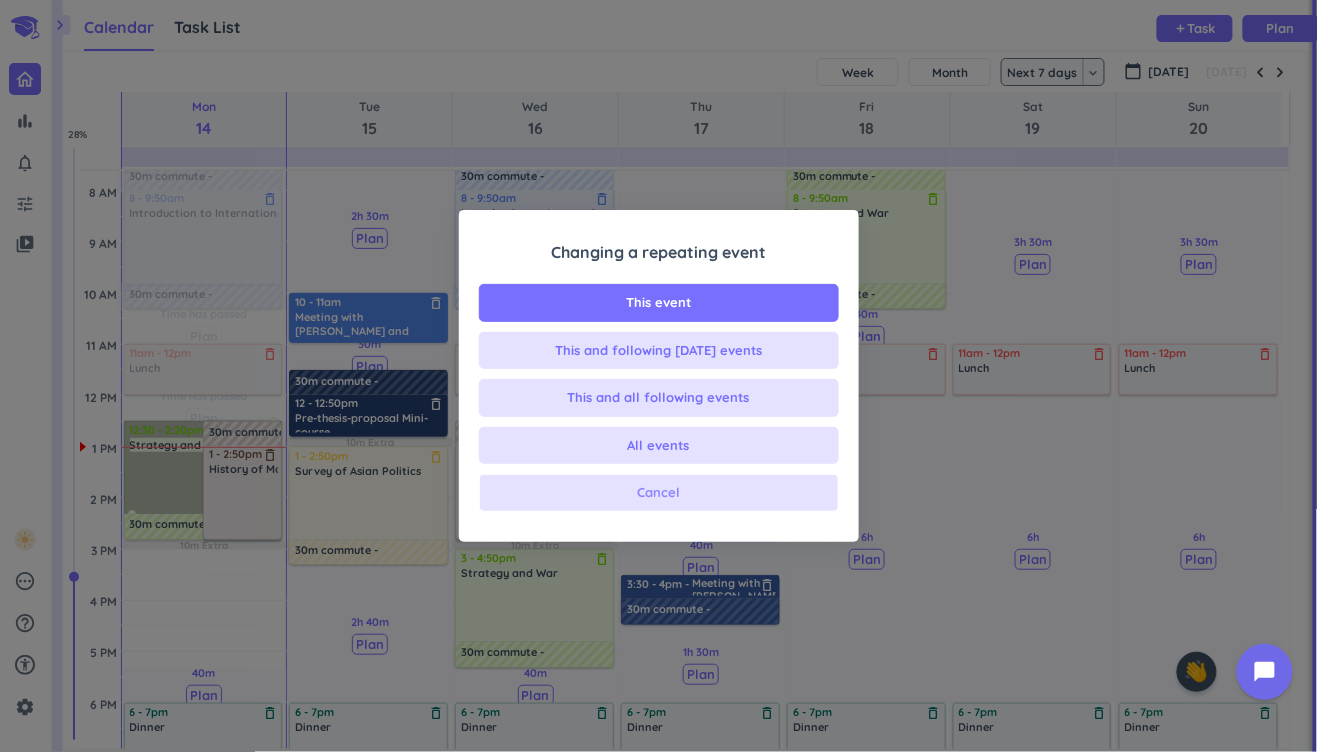 click on "Cancel" at bounding box center [658, 493] 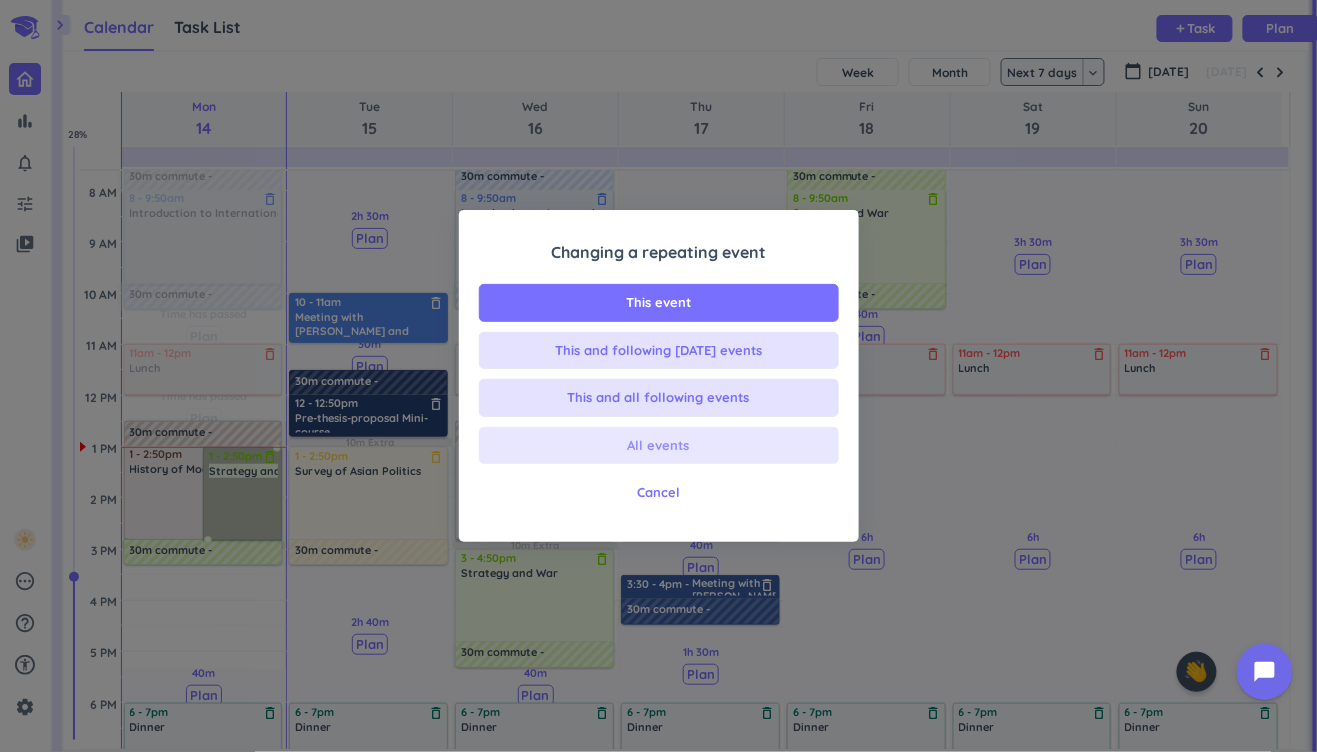 click on "All events" at bounding box center [659, 446] 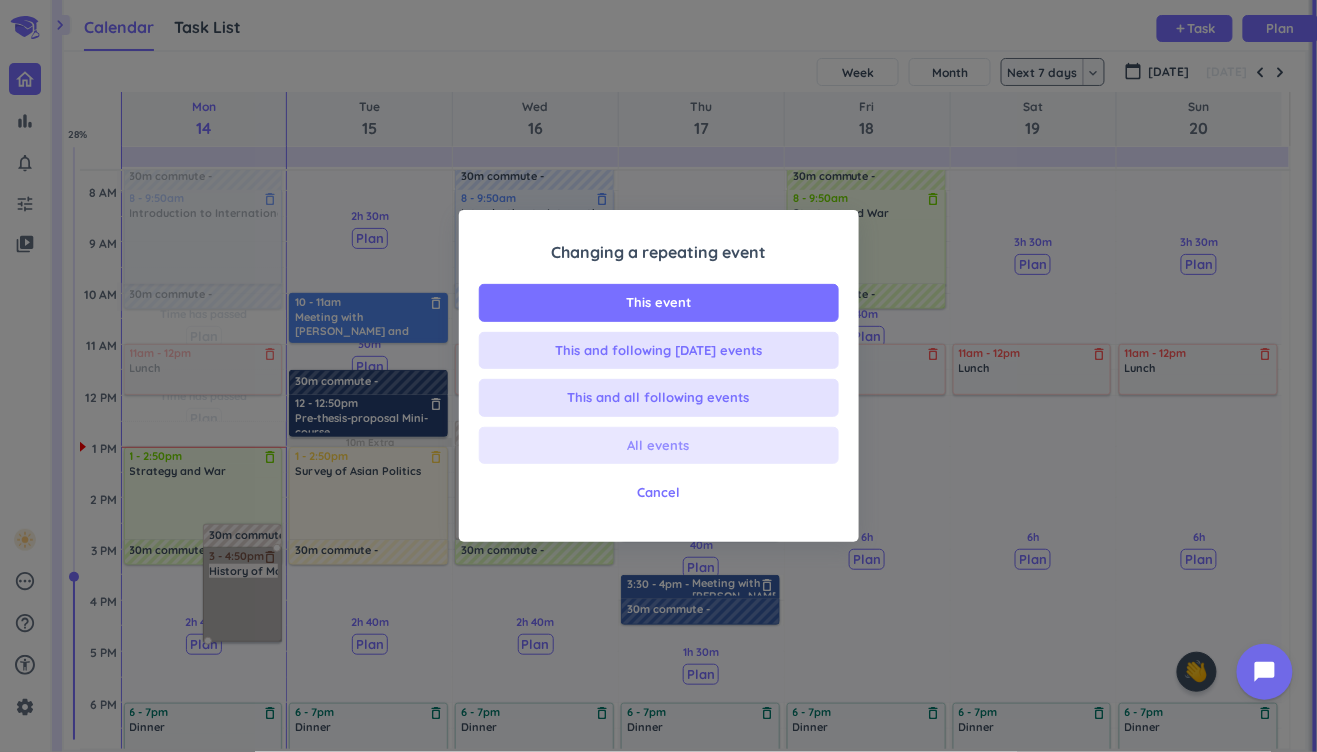 click on "All events" at bounding box center [659, 446] 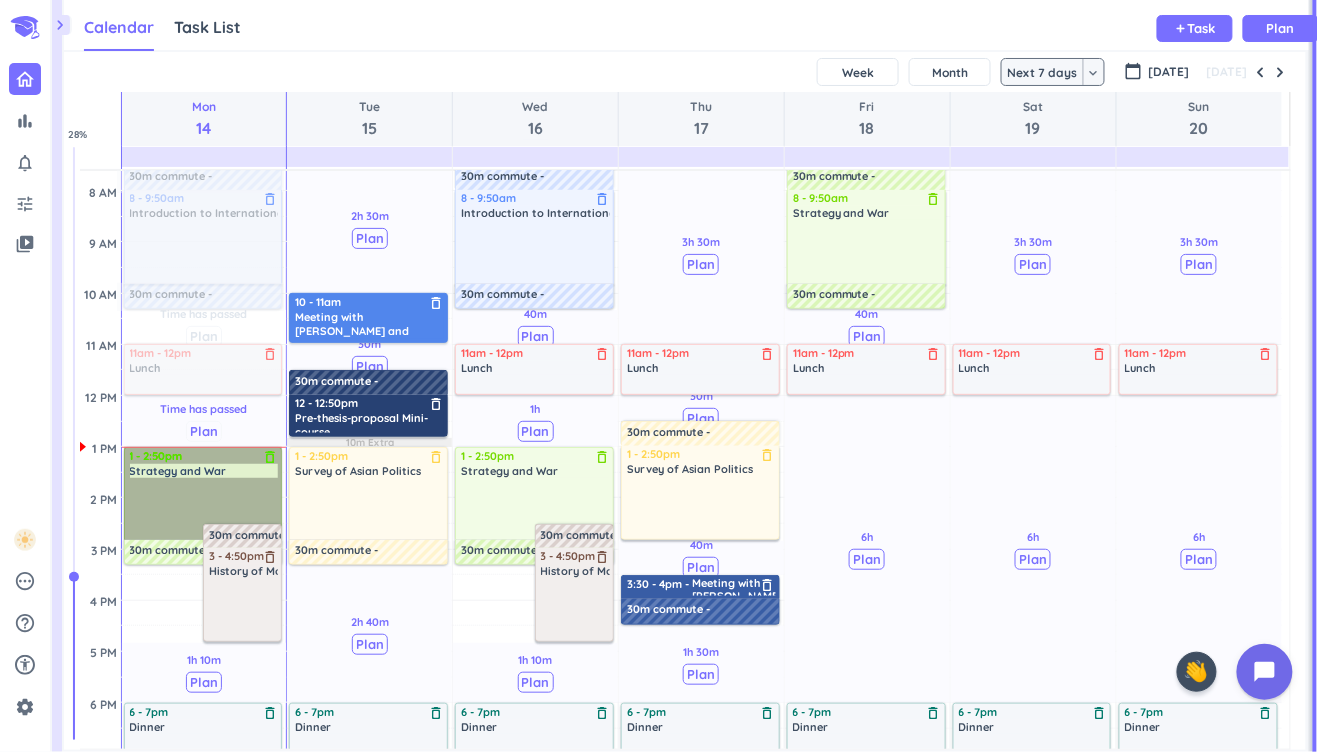 click on "1 - 2:50pm Strategy and War delete_outline" at bounding box center [203, 493] 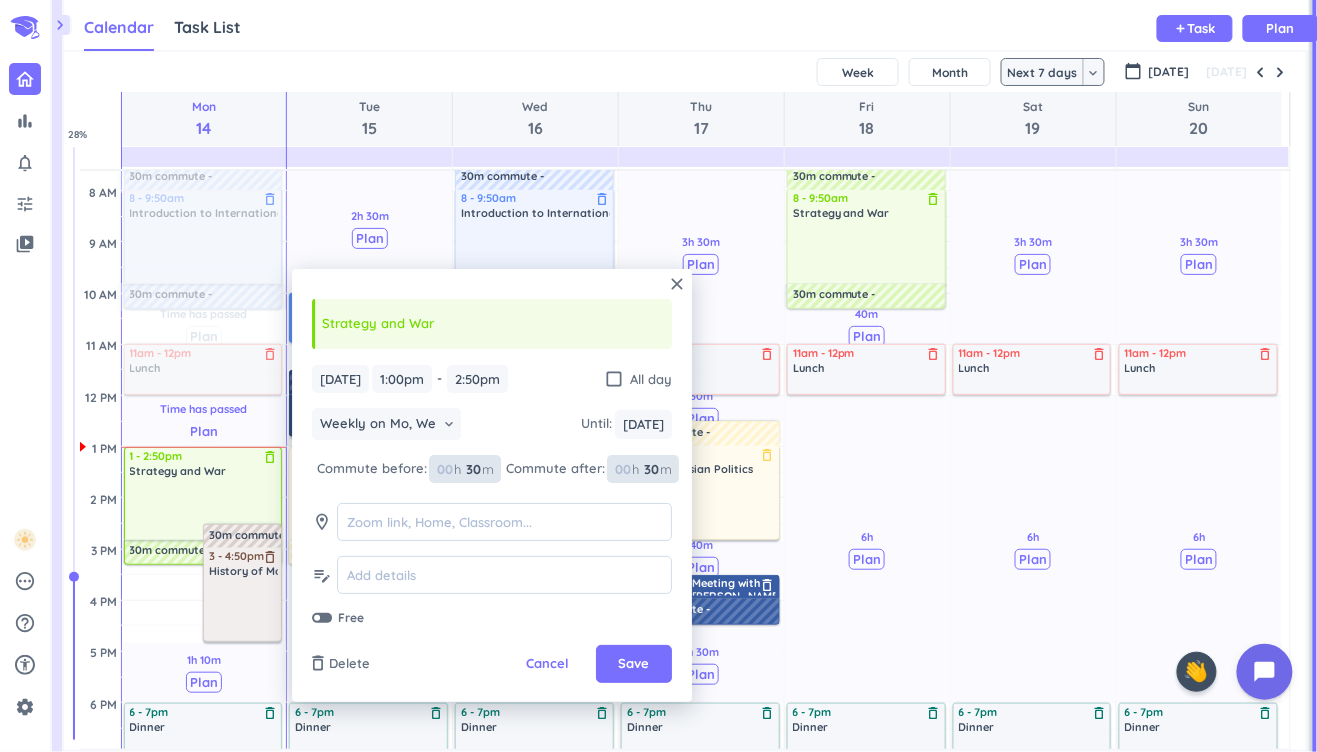 type on "30" 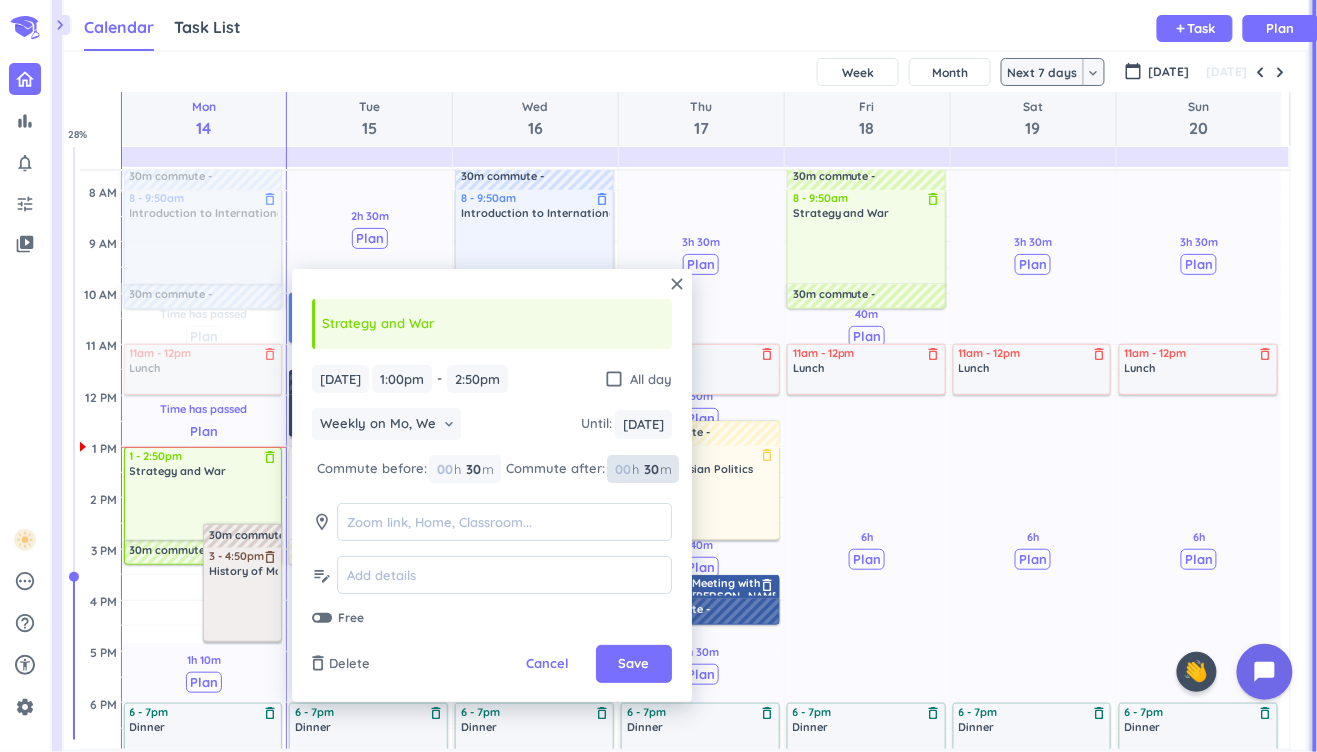 click on "30" at bounding box center (650, 469) 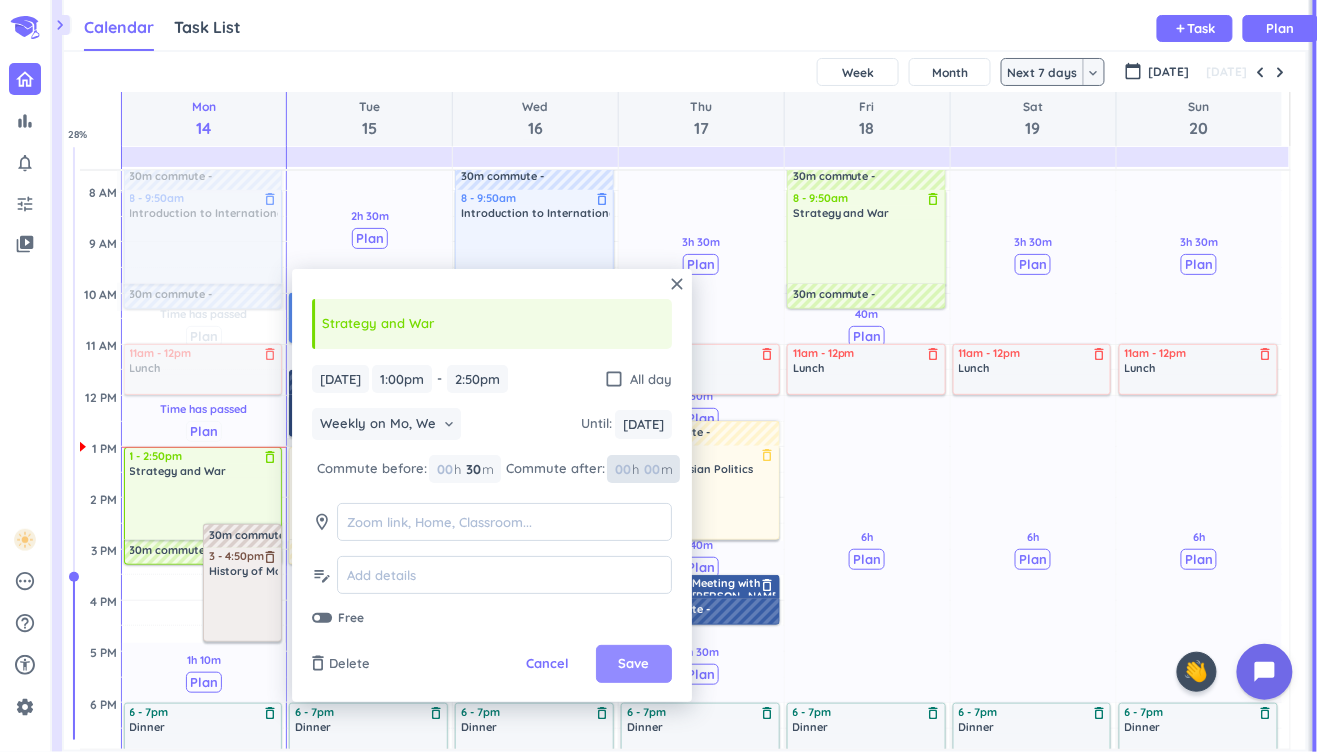 type 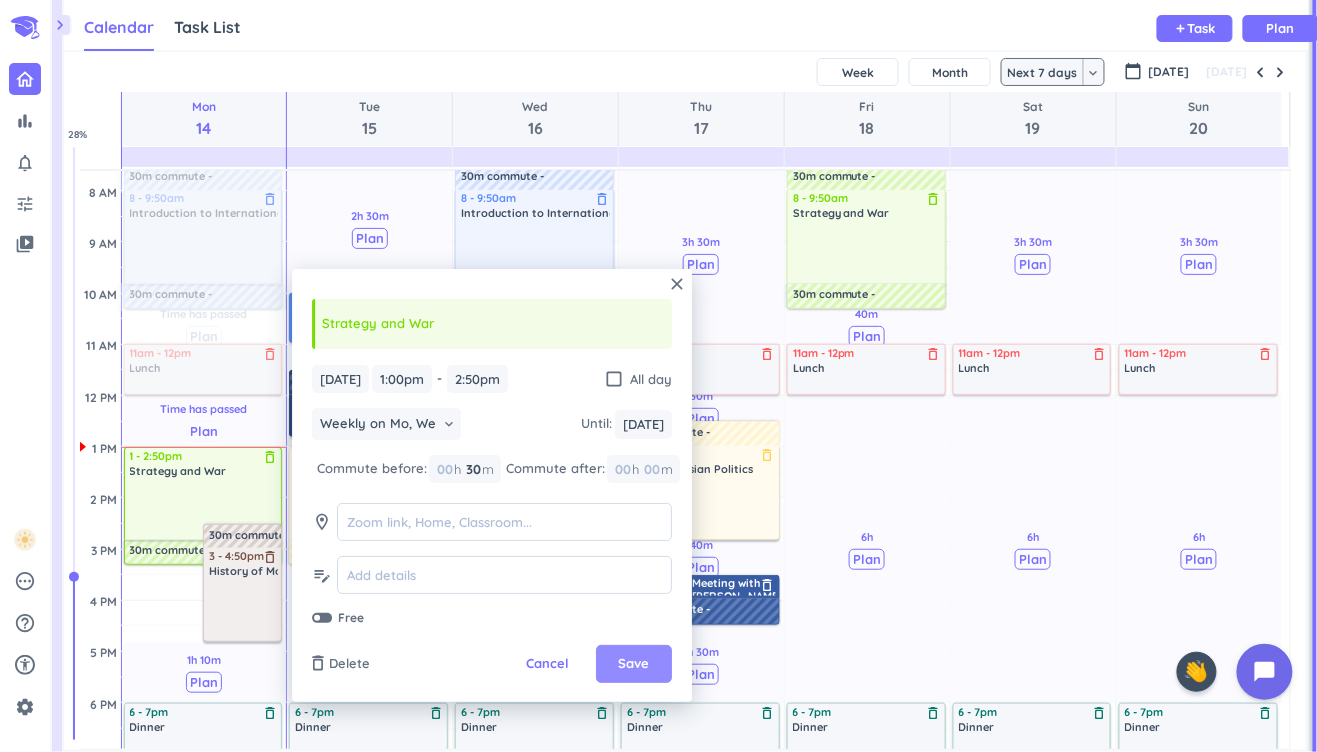 click on "Save" at bounding box center (634, 665) 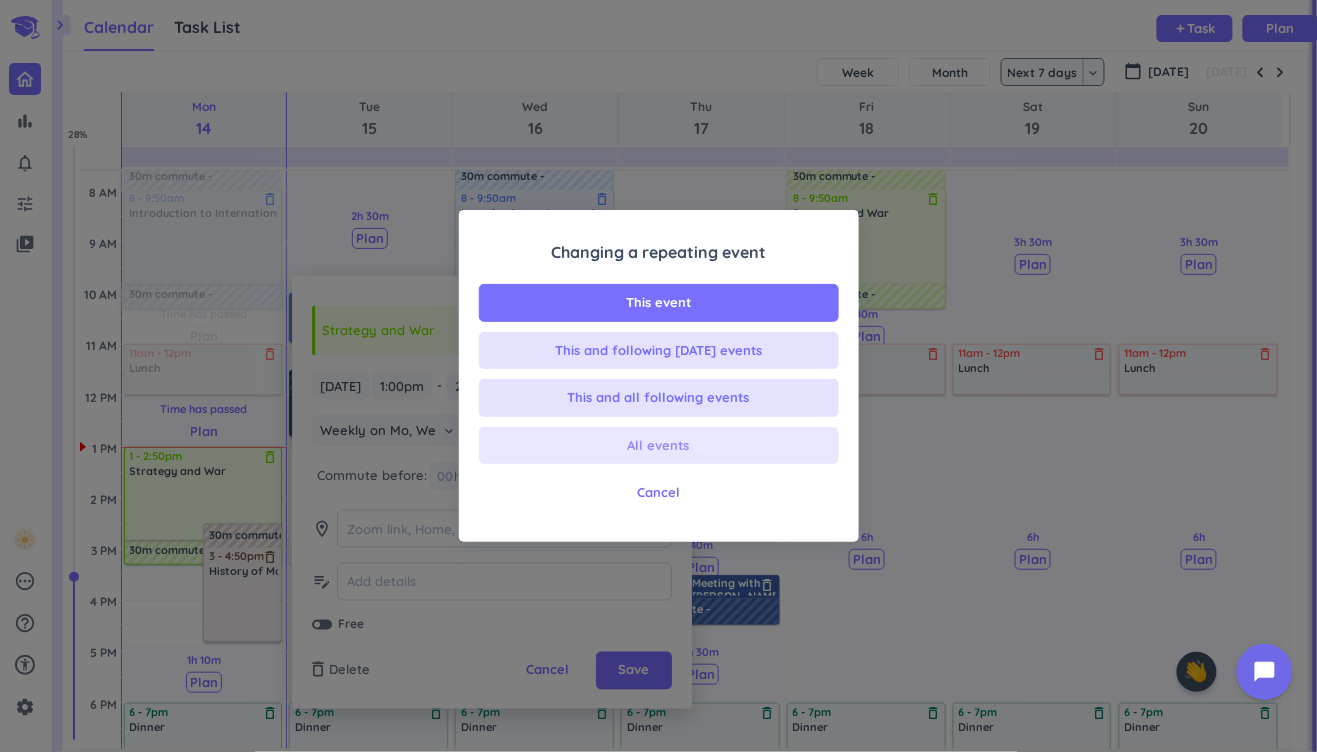 click on "All events" at bounding box center [659, 446] 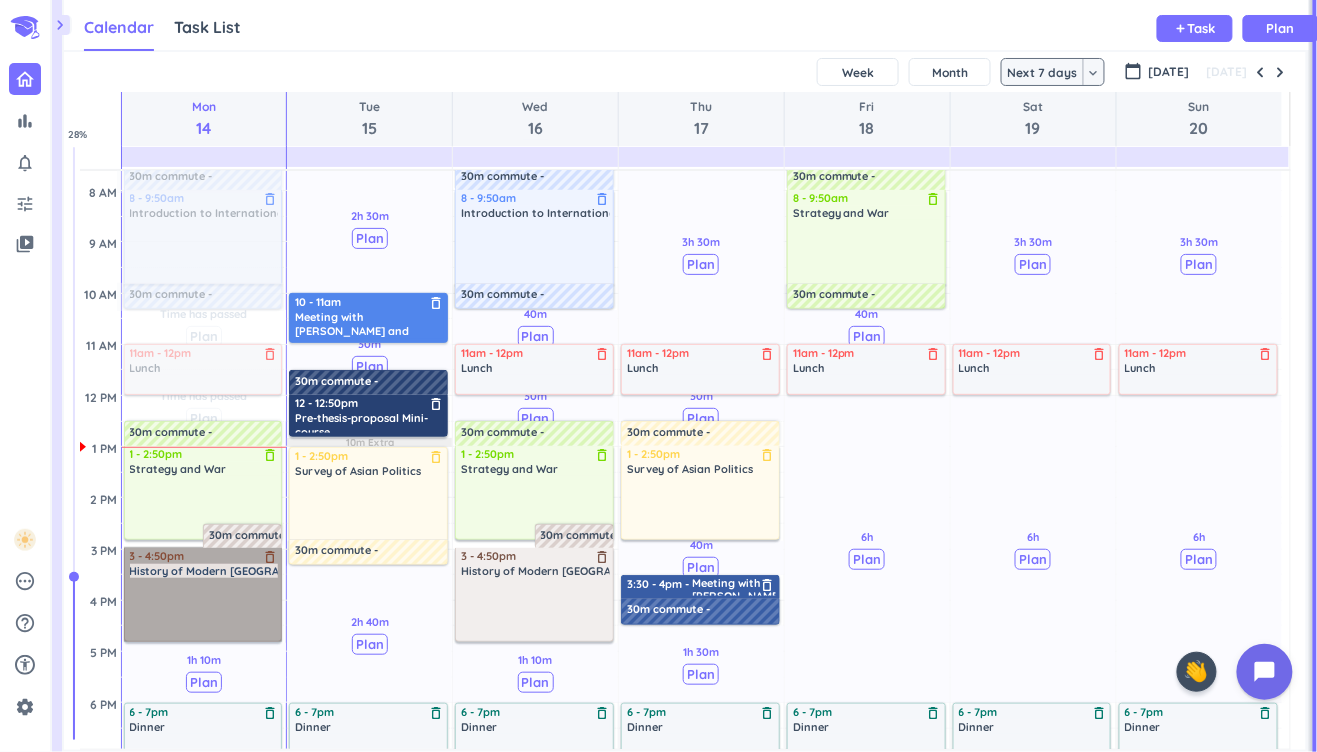 click on "3 - 4:50pm History of Modern [GEOGRAPHIC_DATA] delete_outline" at bounding box center [203, 595] 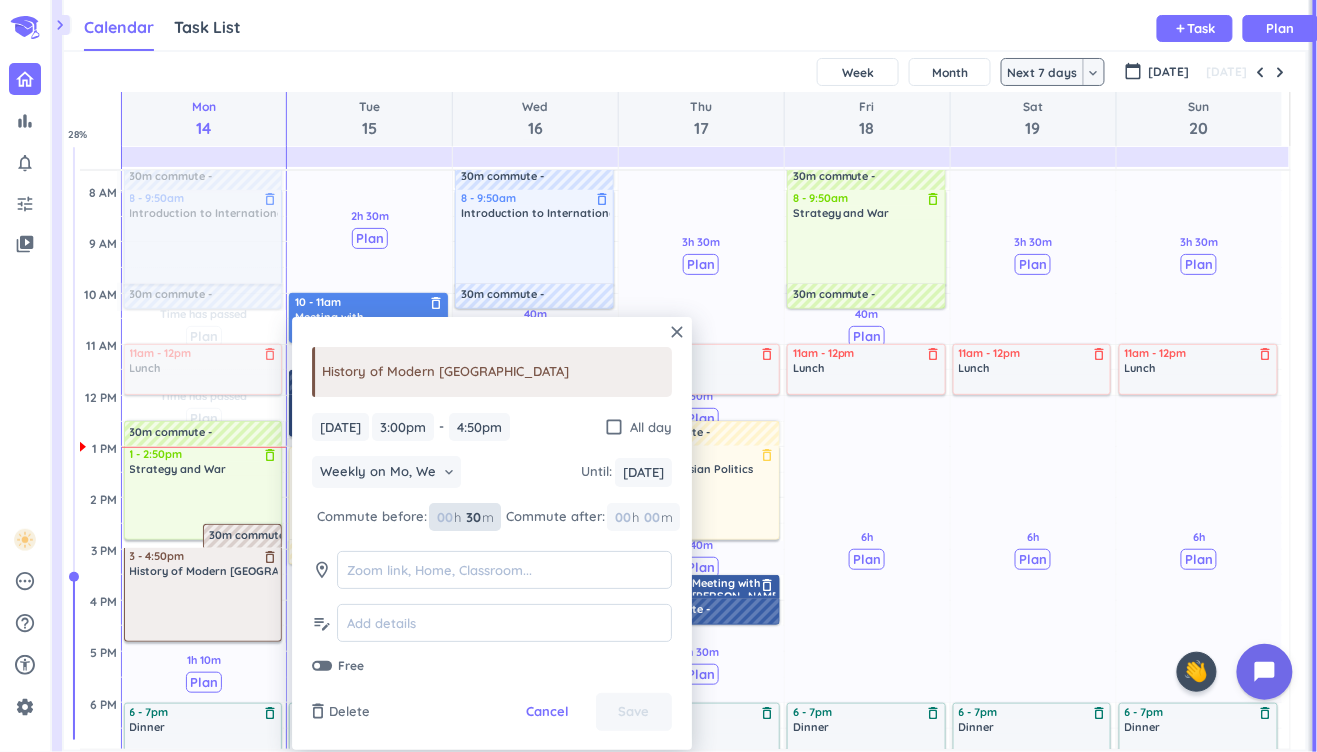 click on "30" at bounding box center (472, 517) 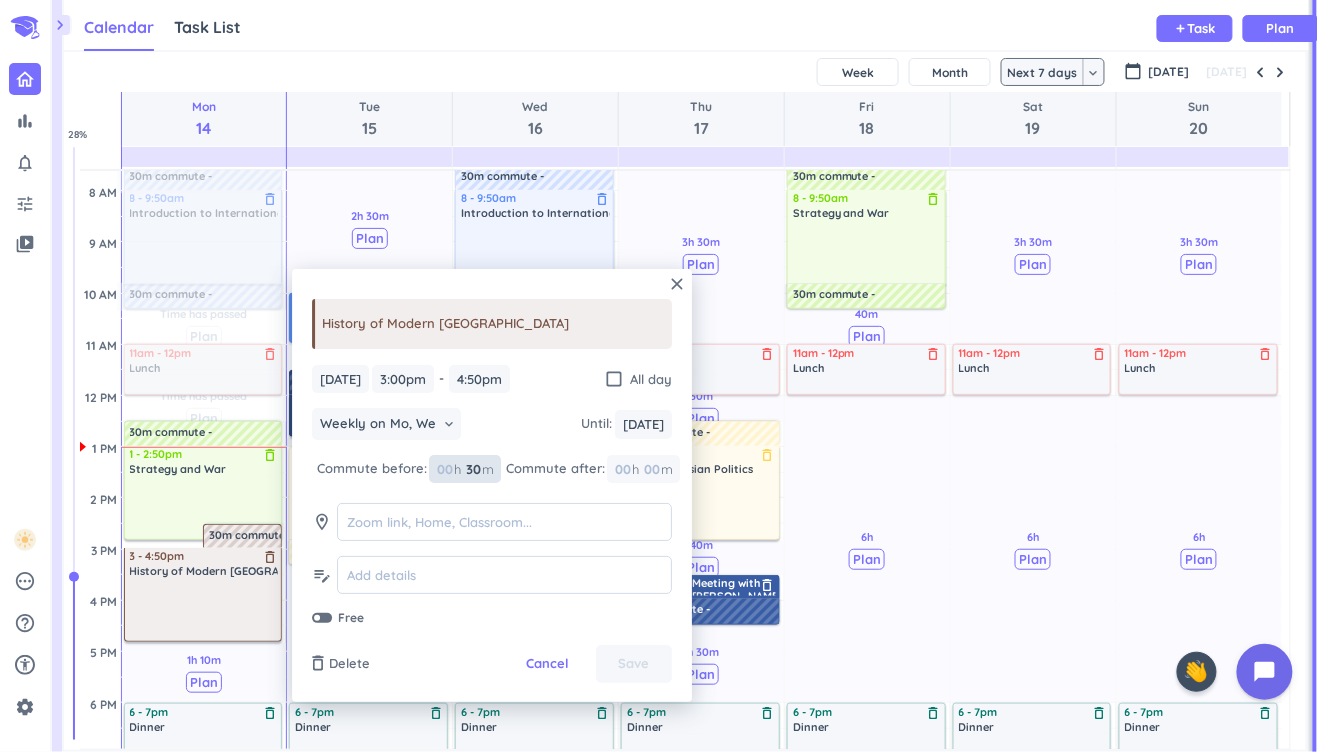 type on "3" 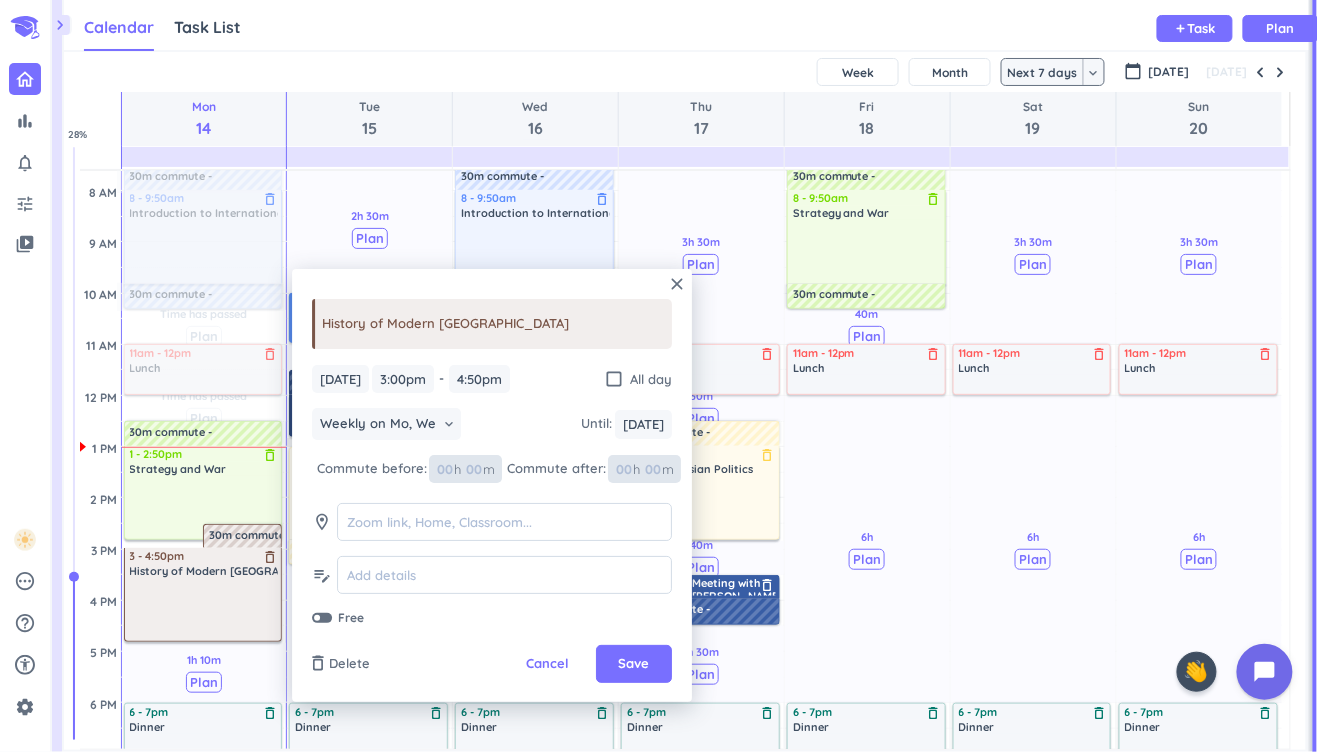 type 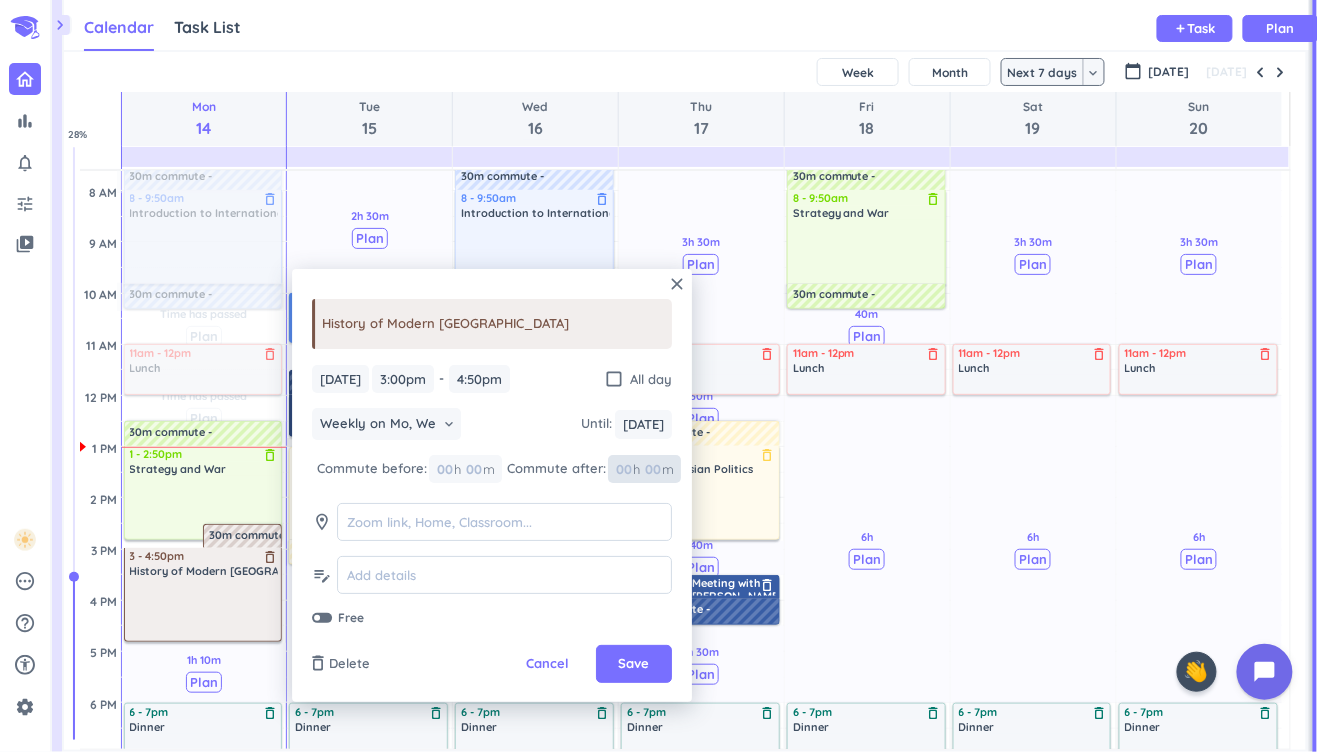 click at bounding box center [652, 469] 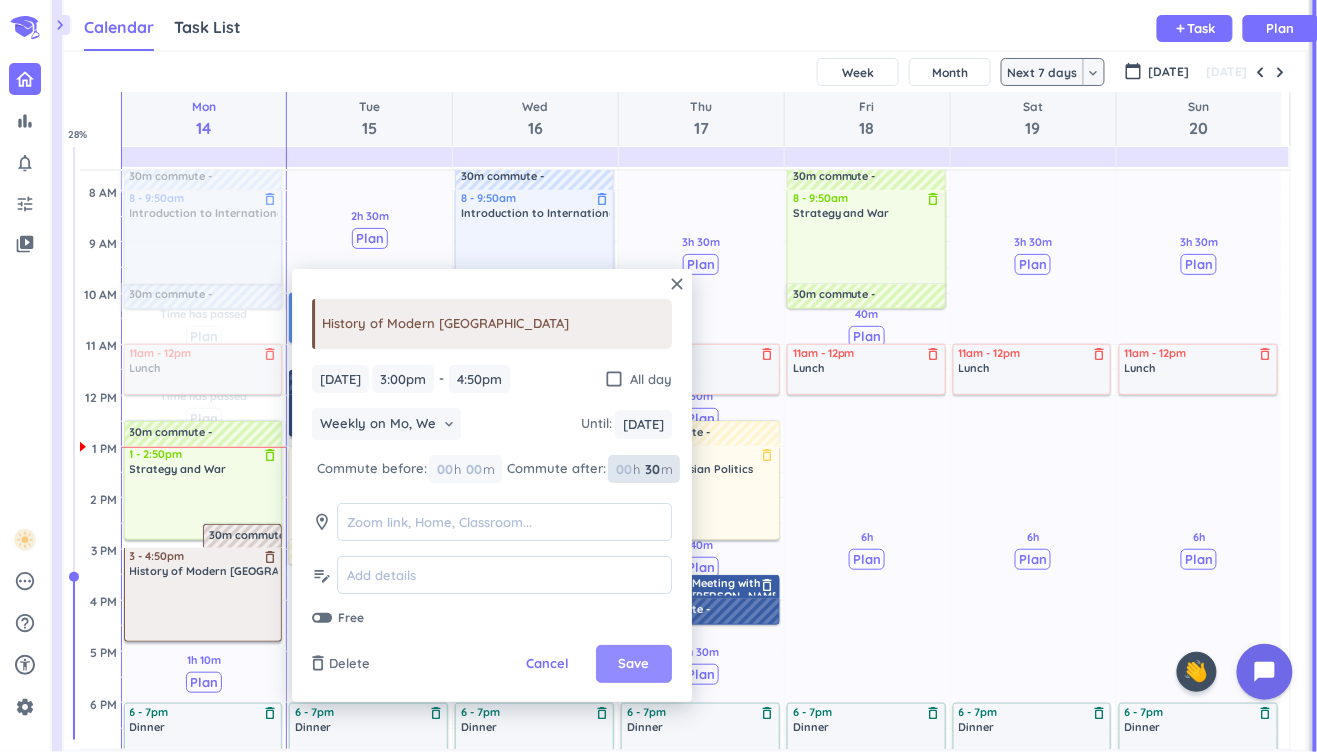 type on "30" 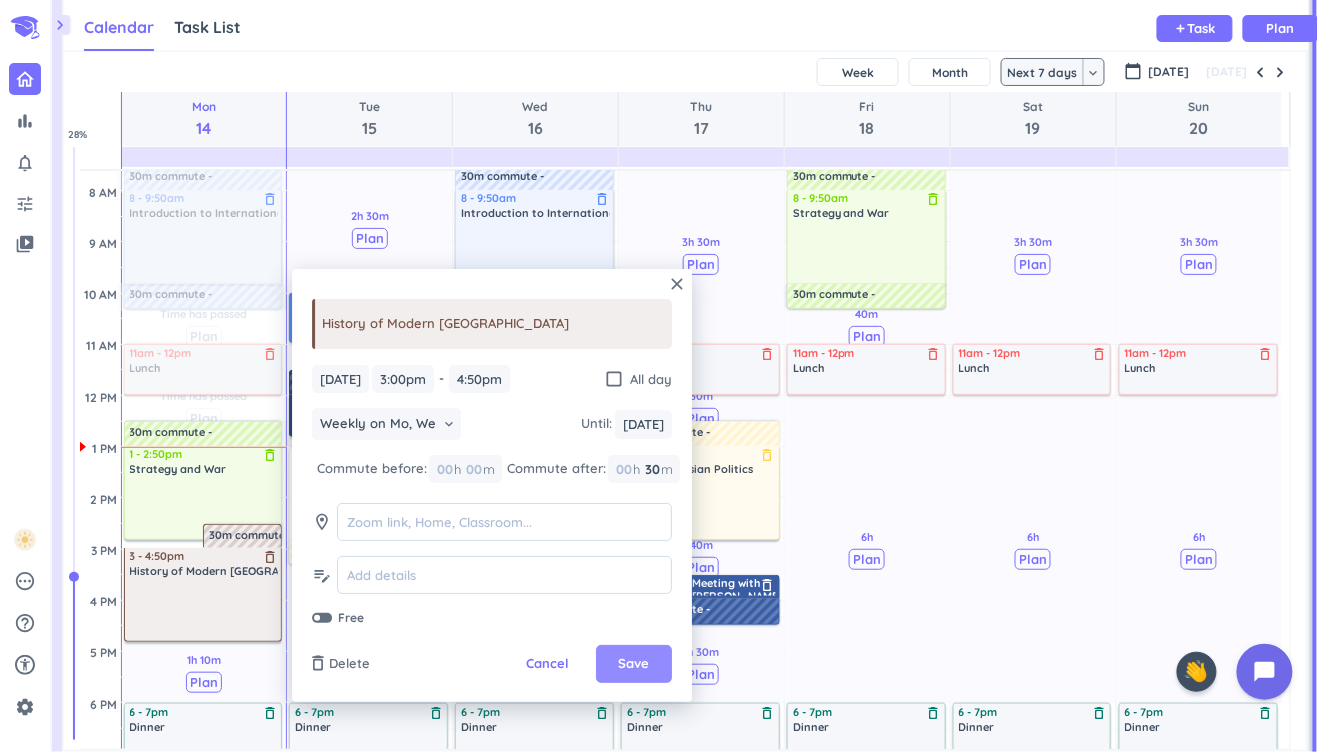 click on "Save" at bounding box center [634, 665] 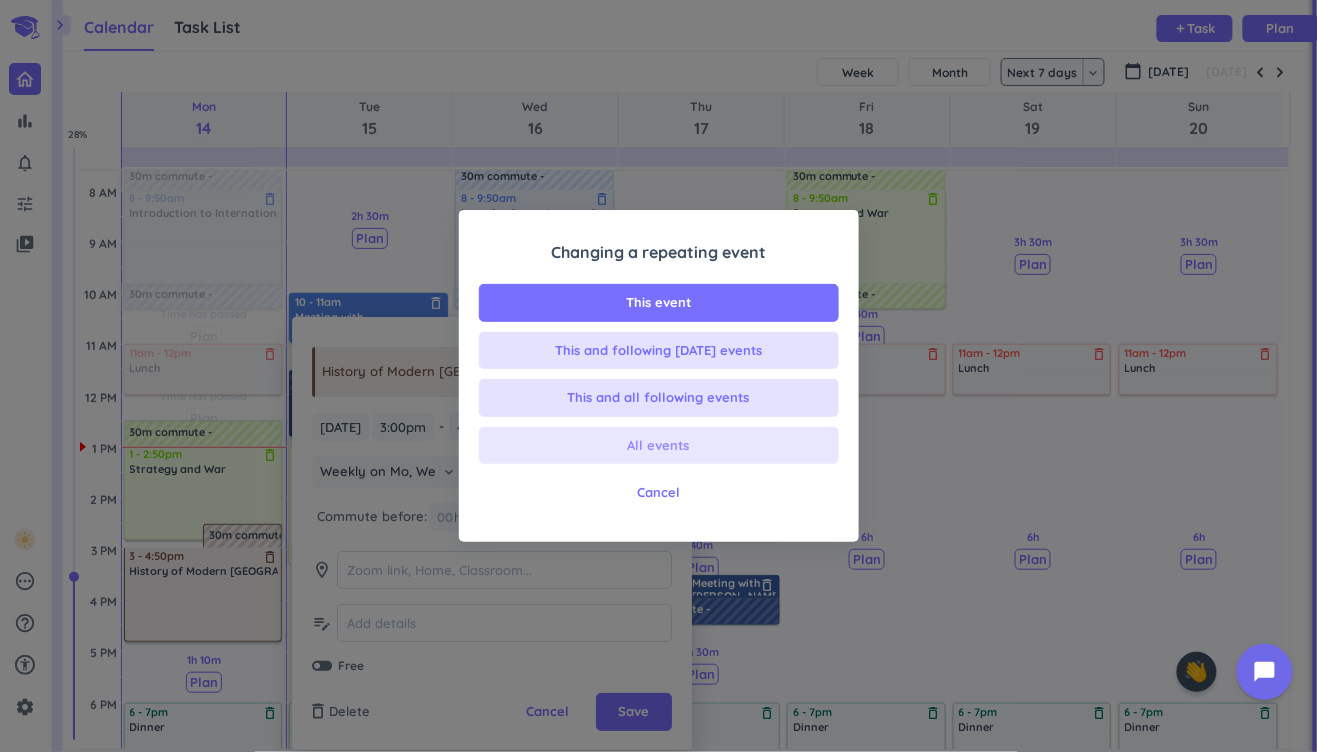 click on "All events" at bounding box center [659, 446] 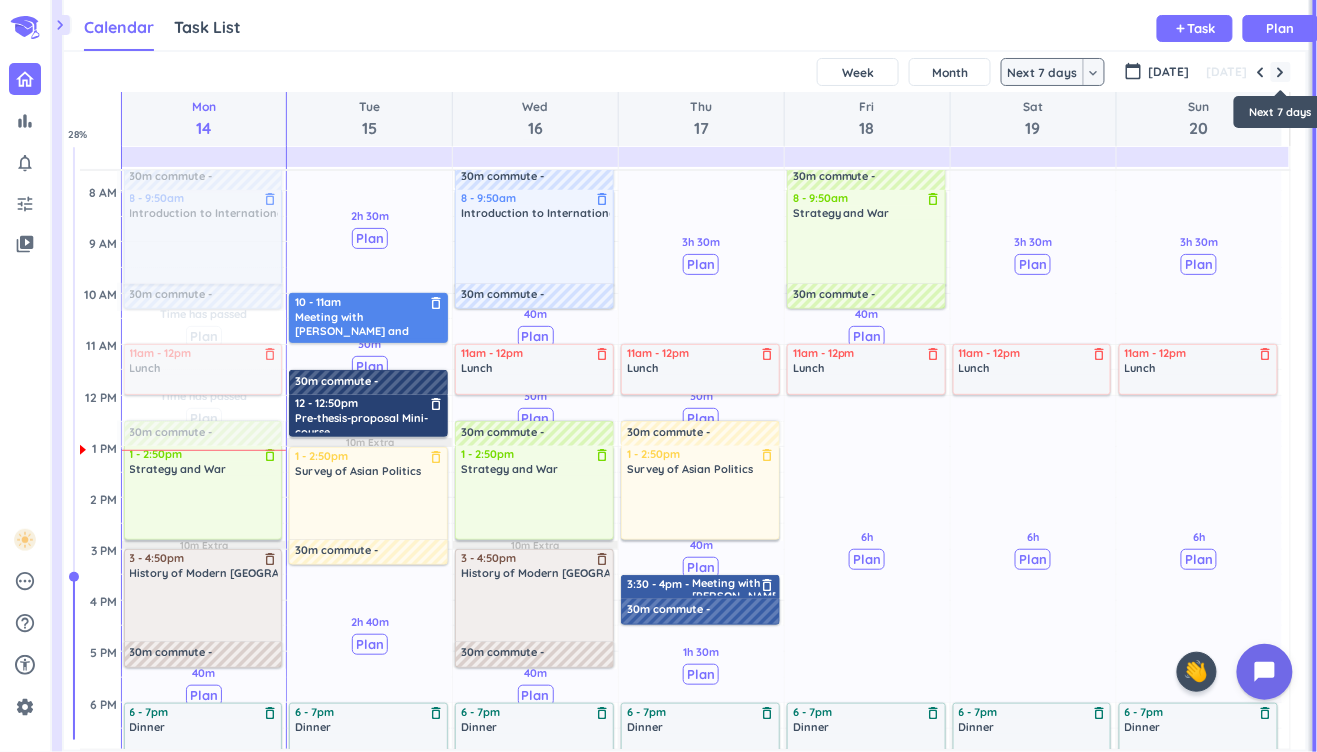 click at bounding box center [1281, 72] 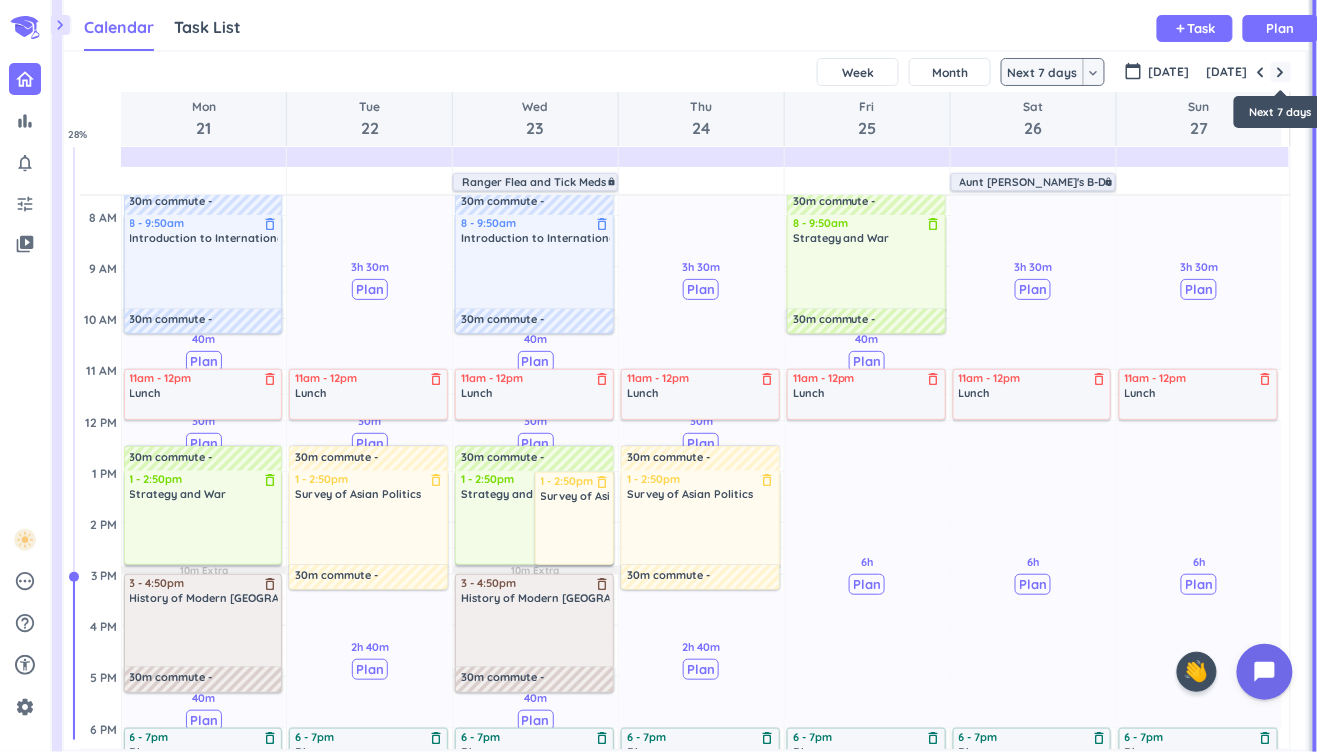 scroll, scrollTop: 104, scrollLeft: 0, axis: vertical 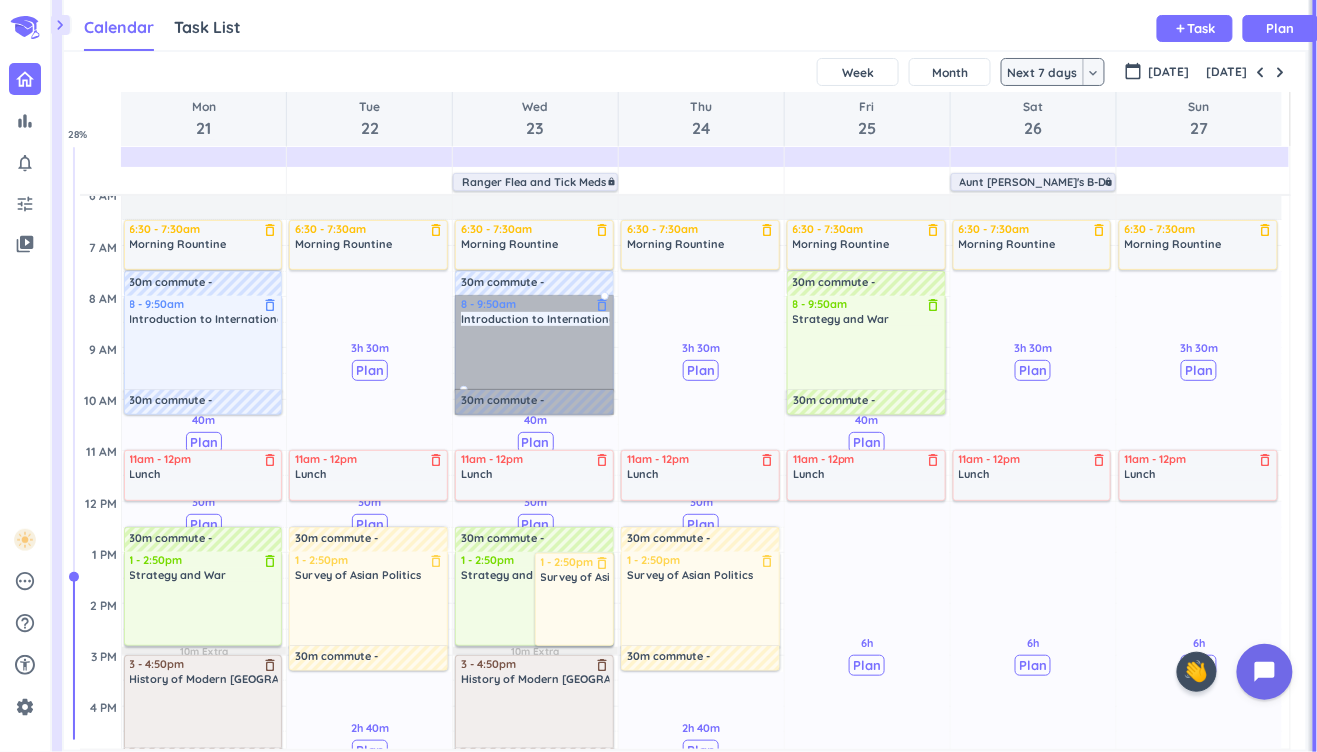 click on "30m commute" at bounding box center [534, 402] 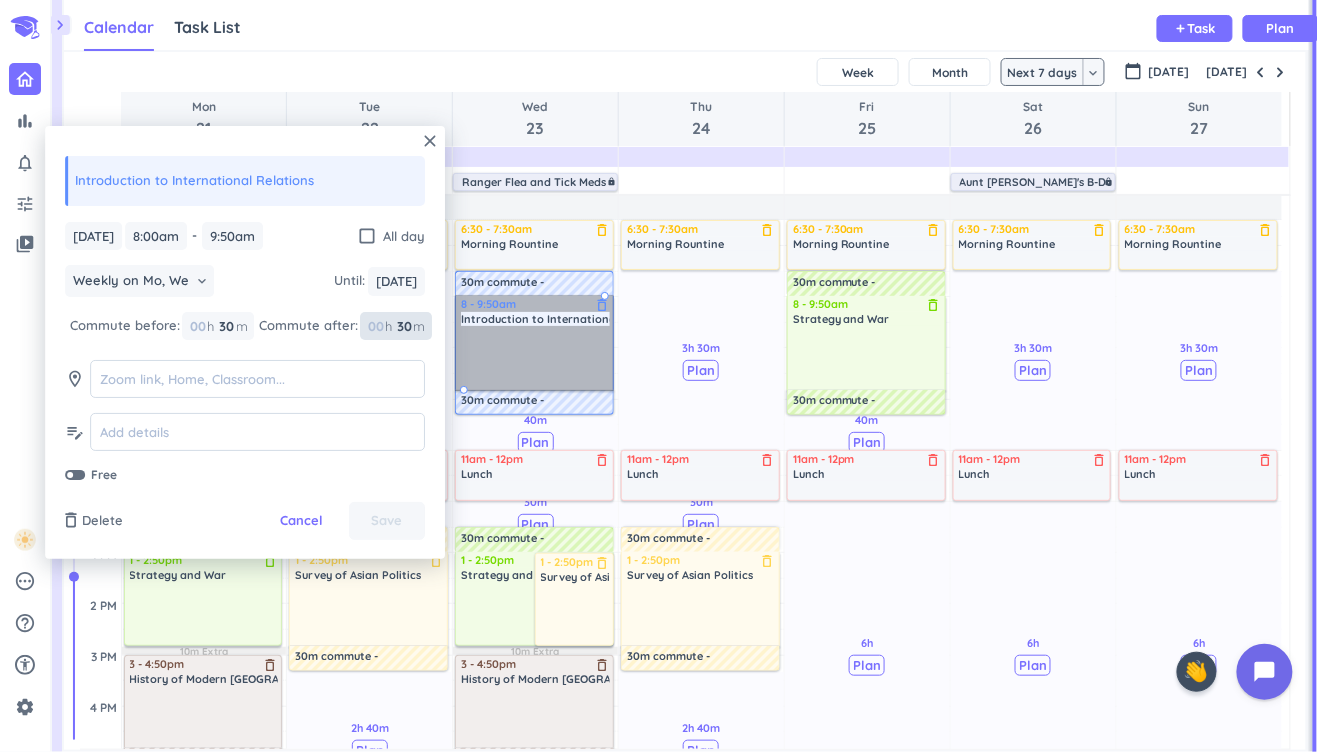 click on "30" at bounding box center [403, 326] 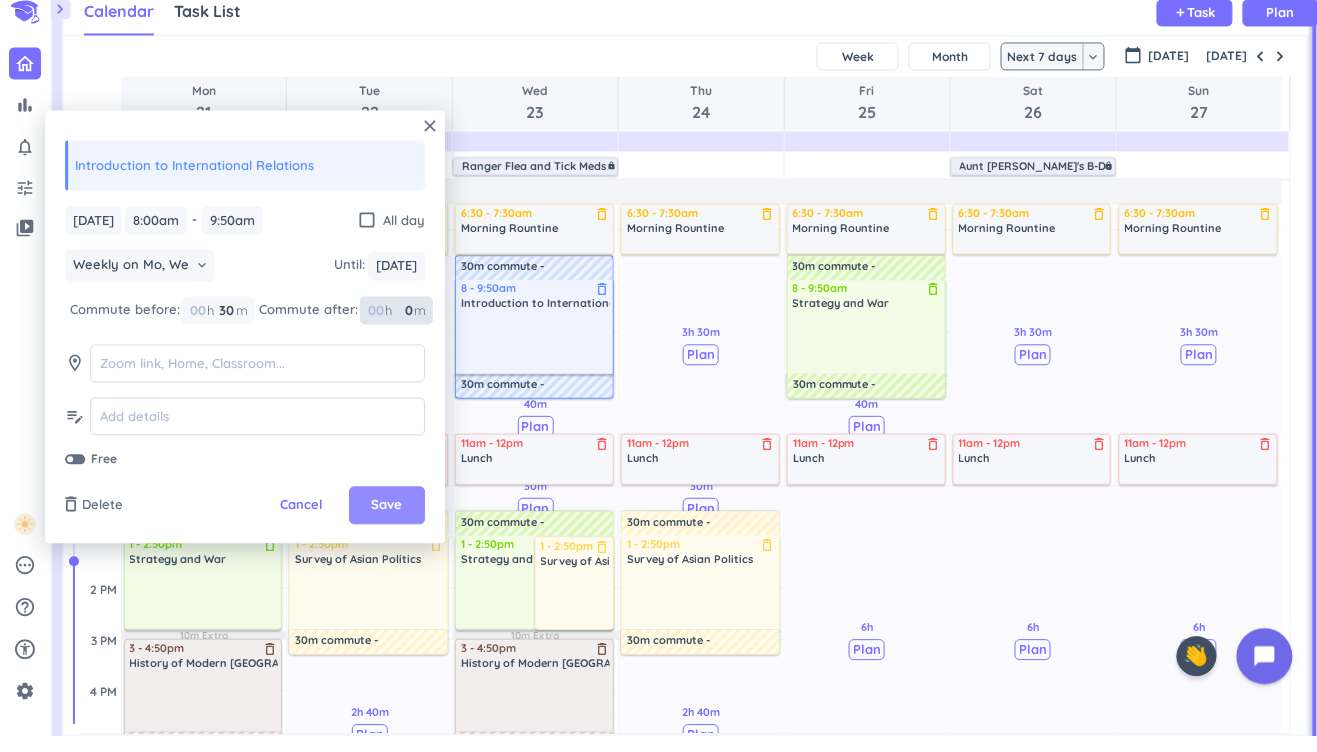 type on "0" 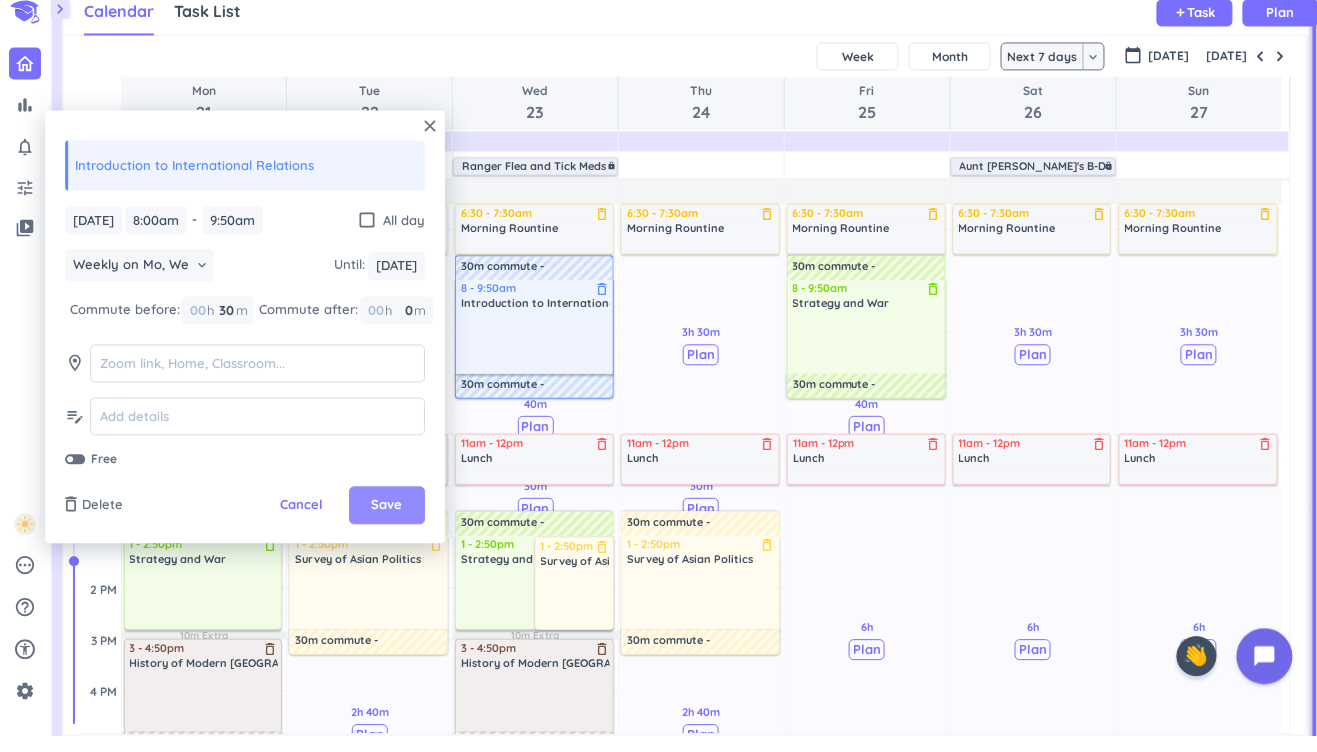 click on "Save" at bounding box center (387, 522) 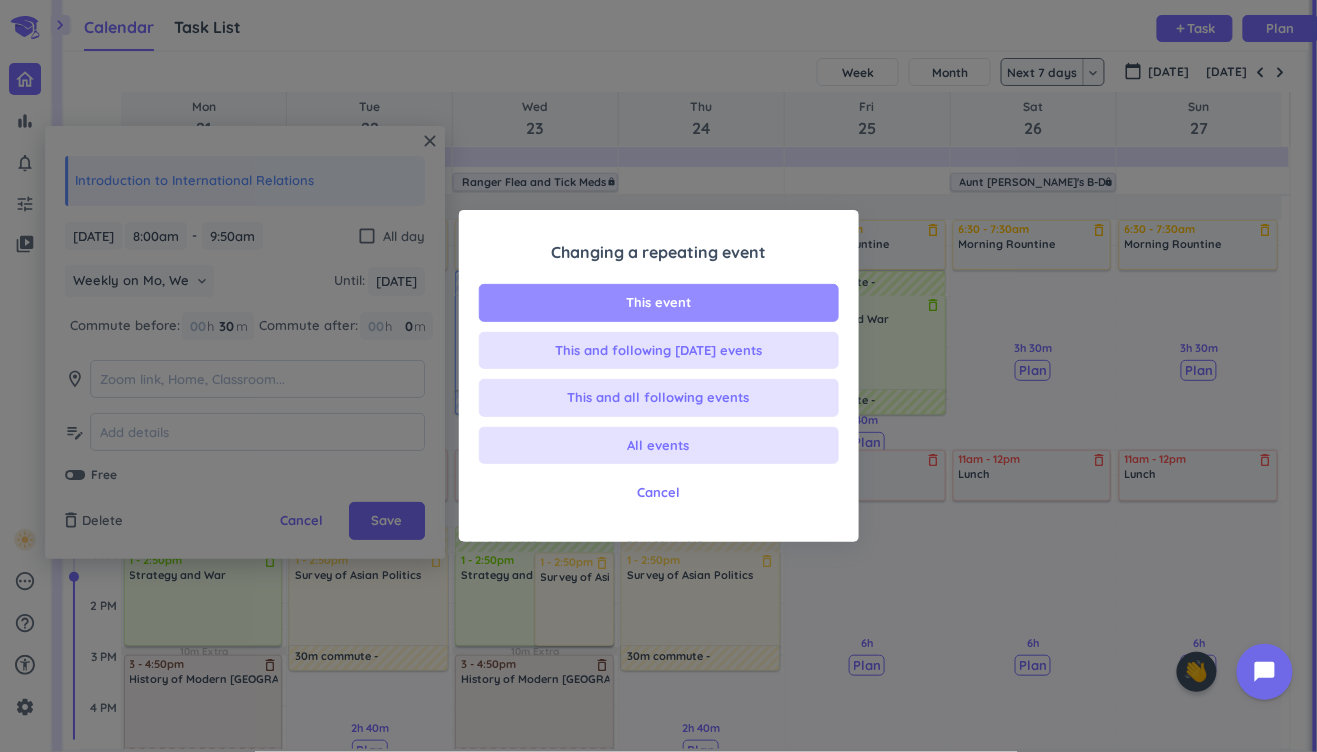 click on "This event" at bounding box center [659, 303] 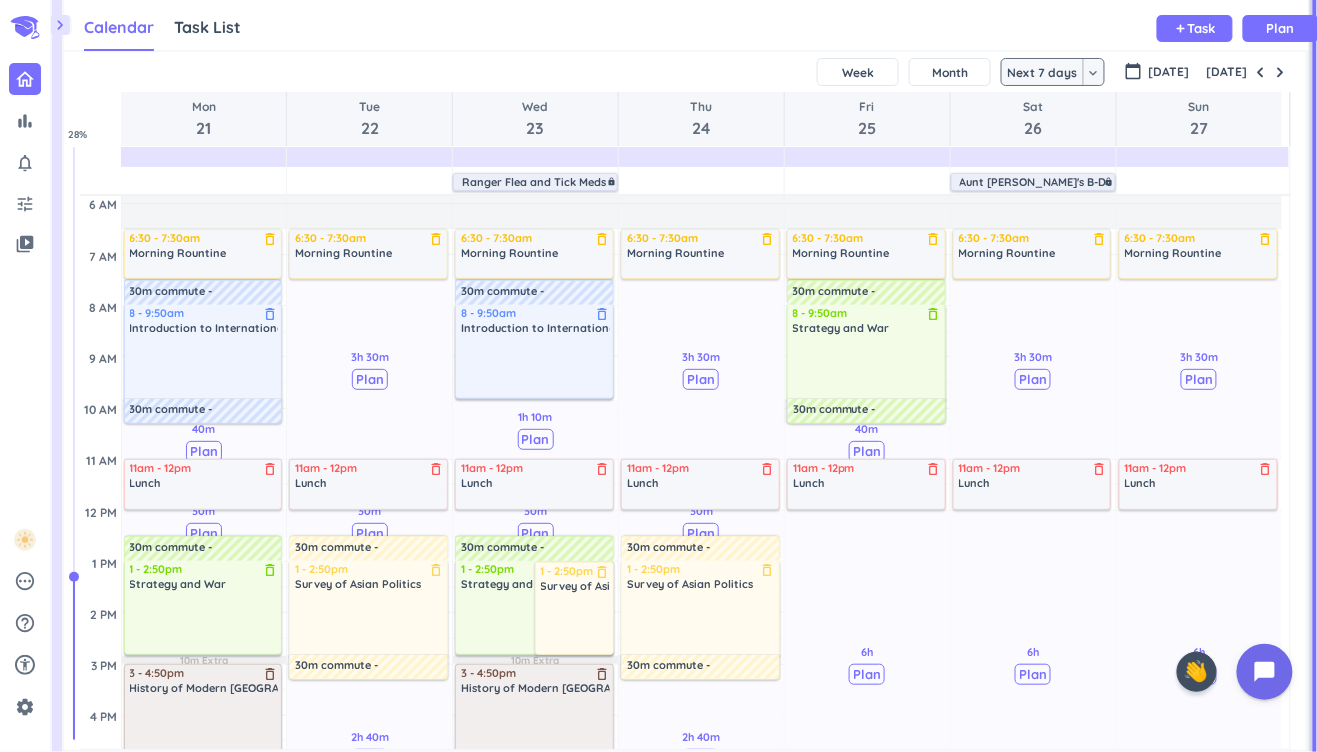 scroll, scrollTop: 93, scrollLeft: 0, axis: vertical 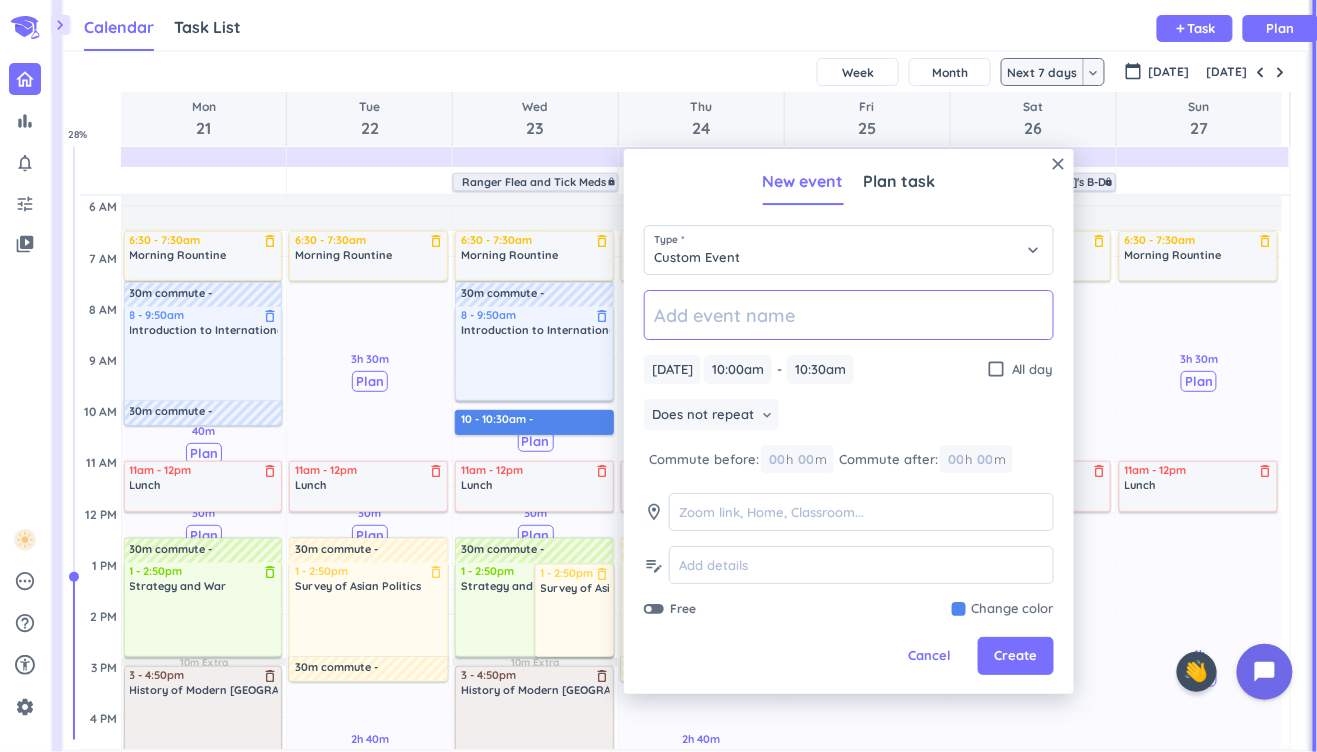 type on "s" 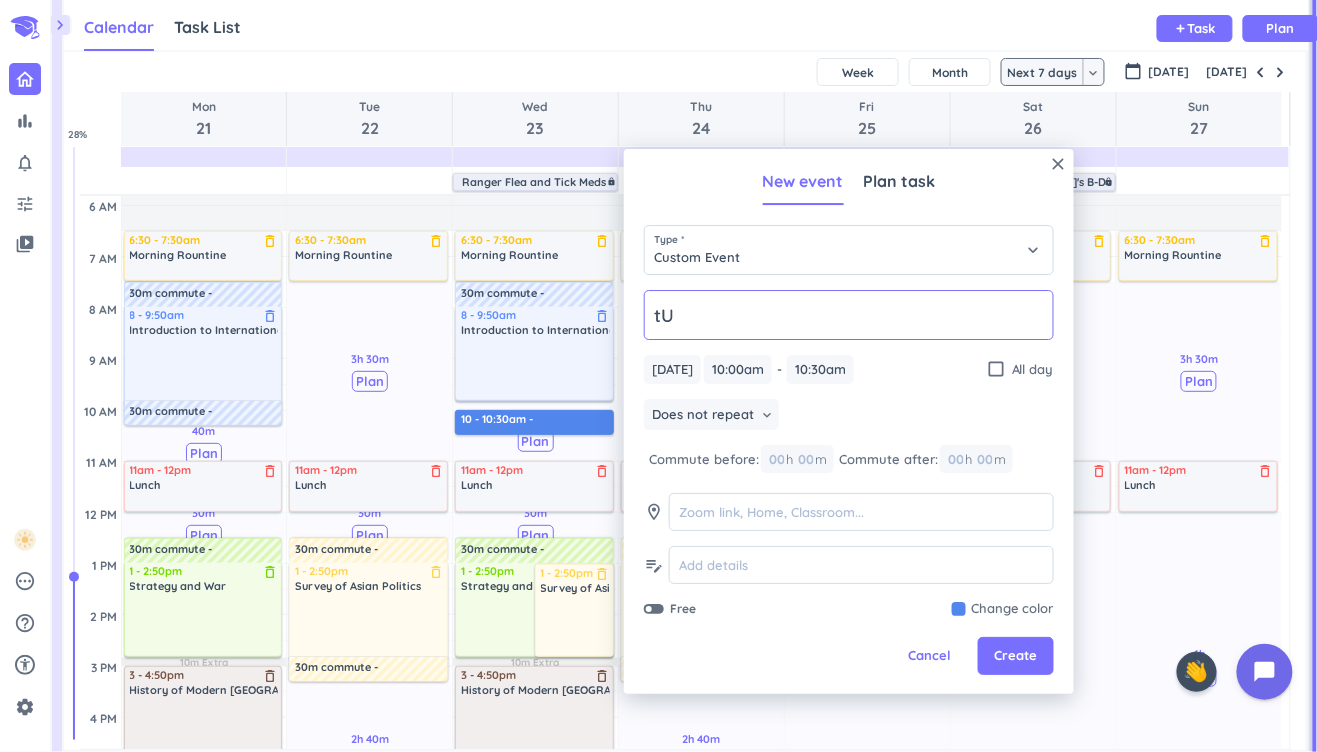 type on "t" 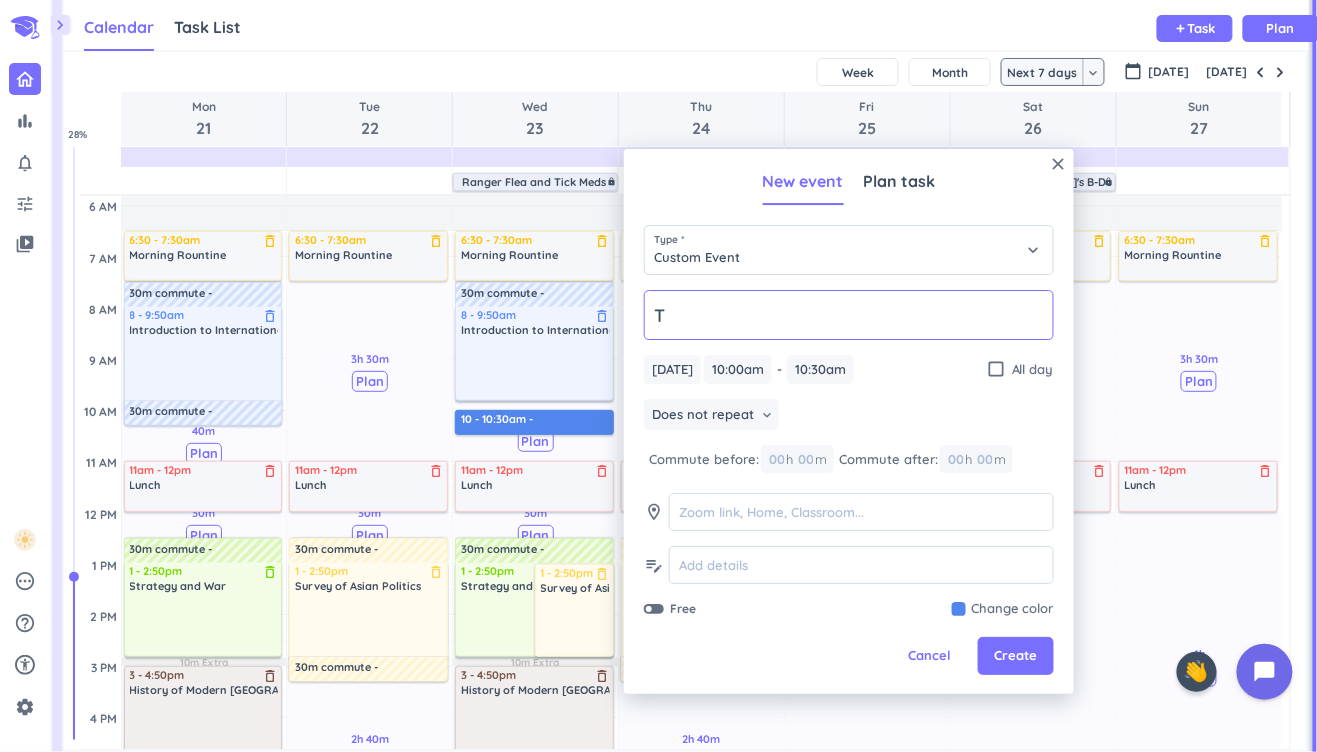 type on "T" 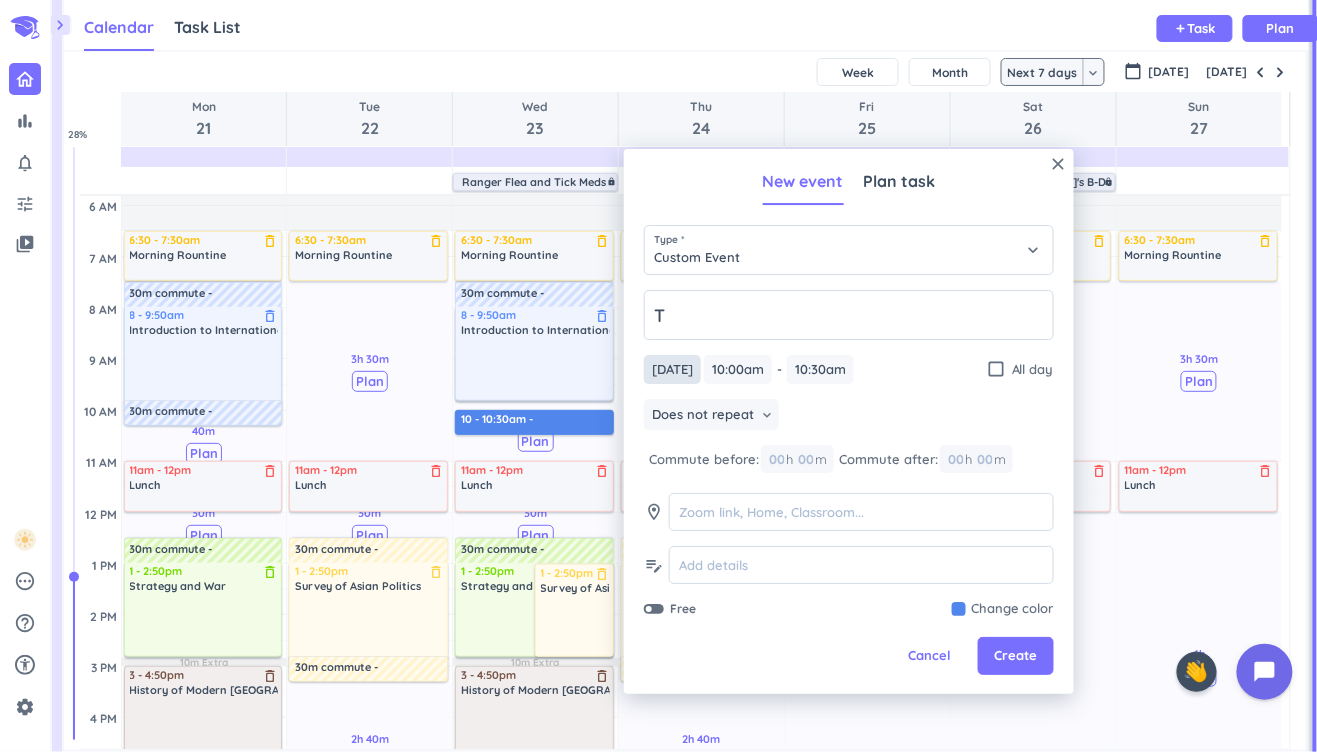 type on "U" 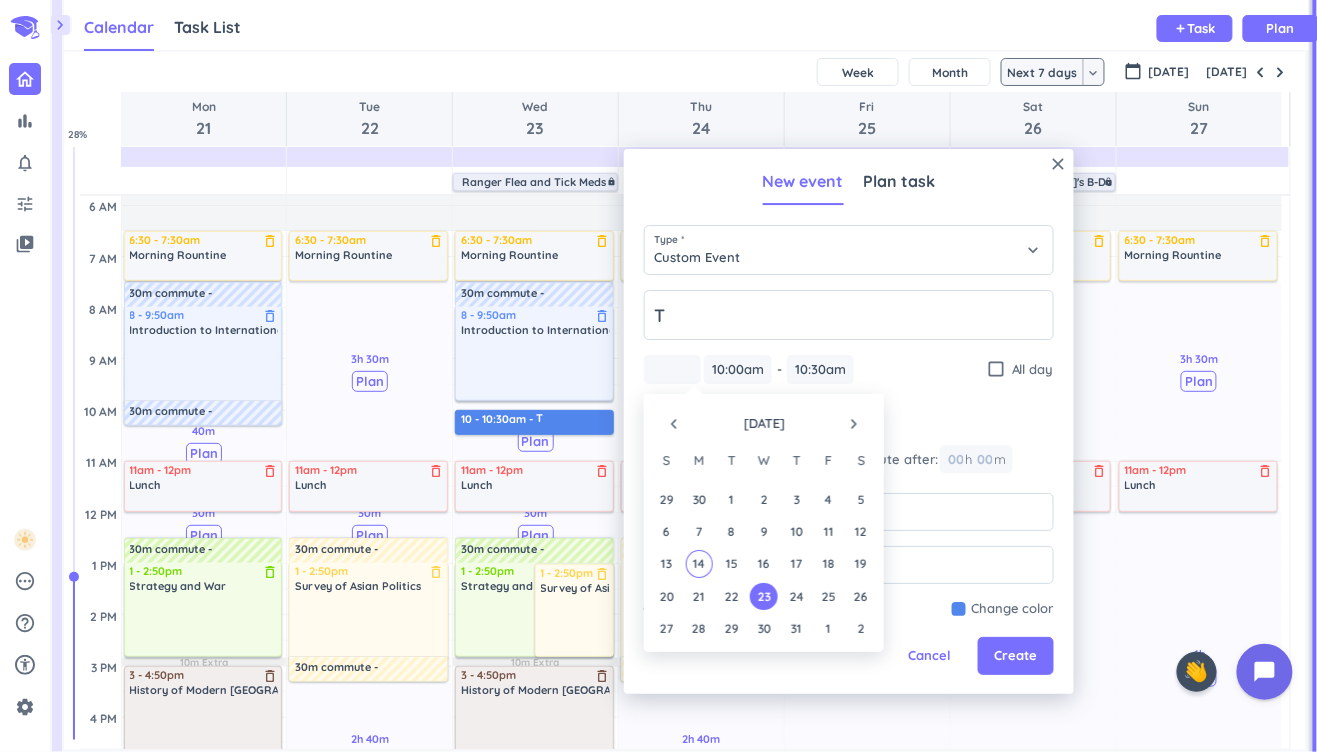 type on "[DATE]" 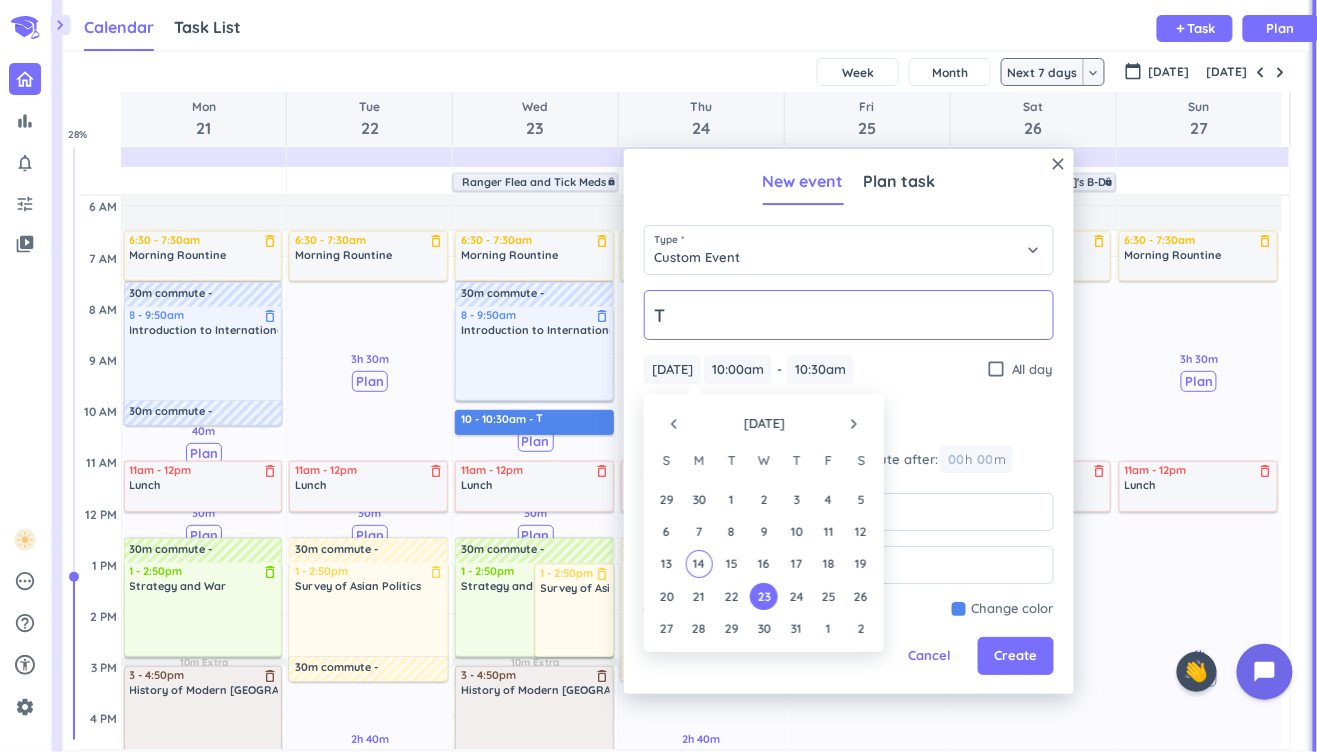 click on "T" 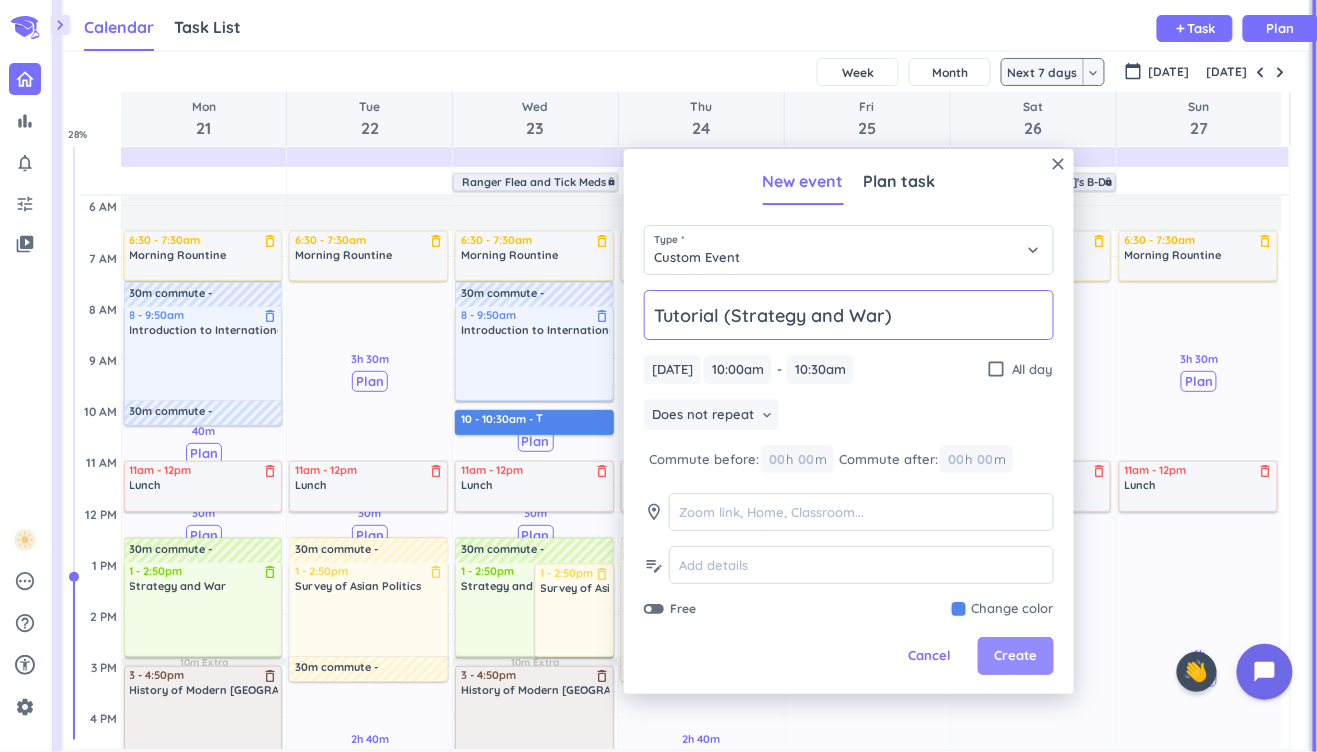 type on "Tutorial (Strategy and War)" 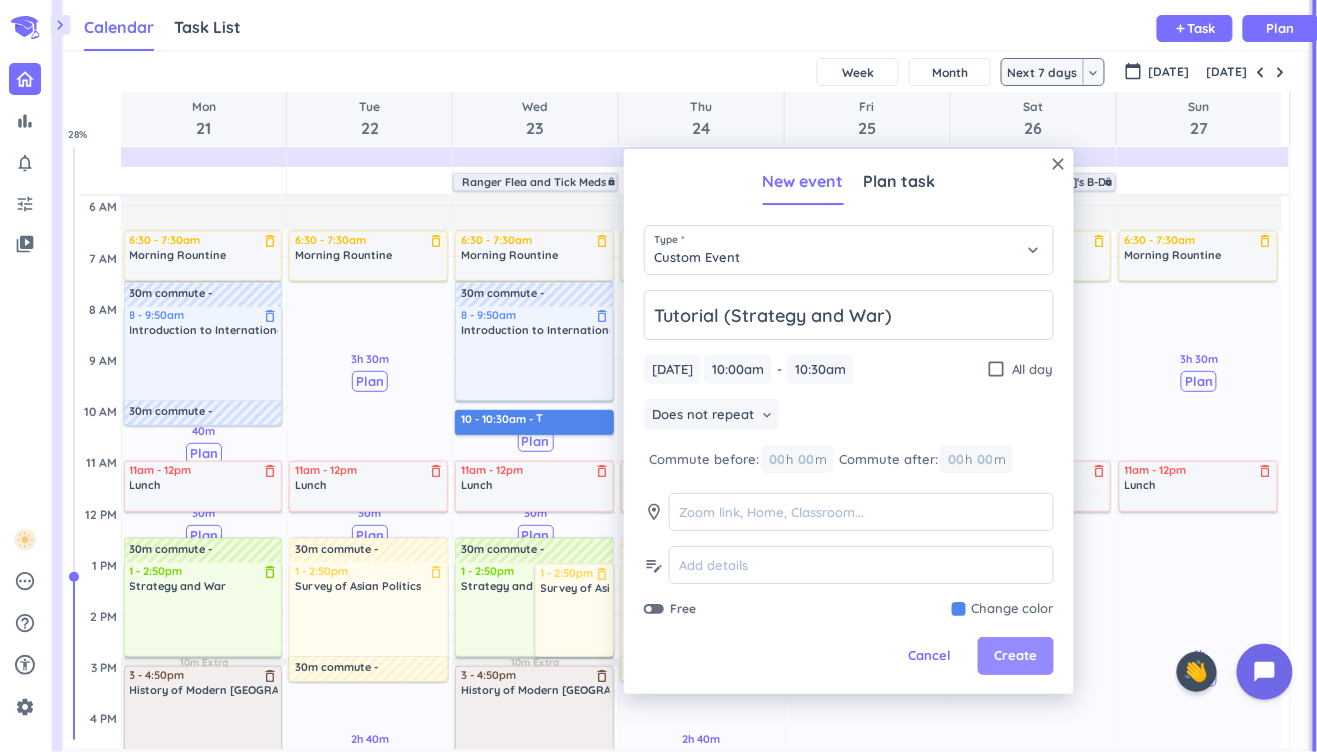click on "Create" at bounding box center [1016, 657] 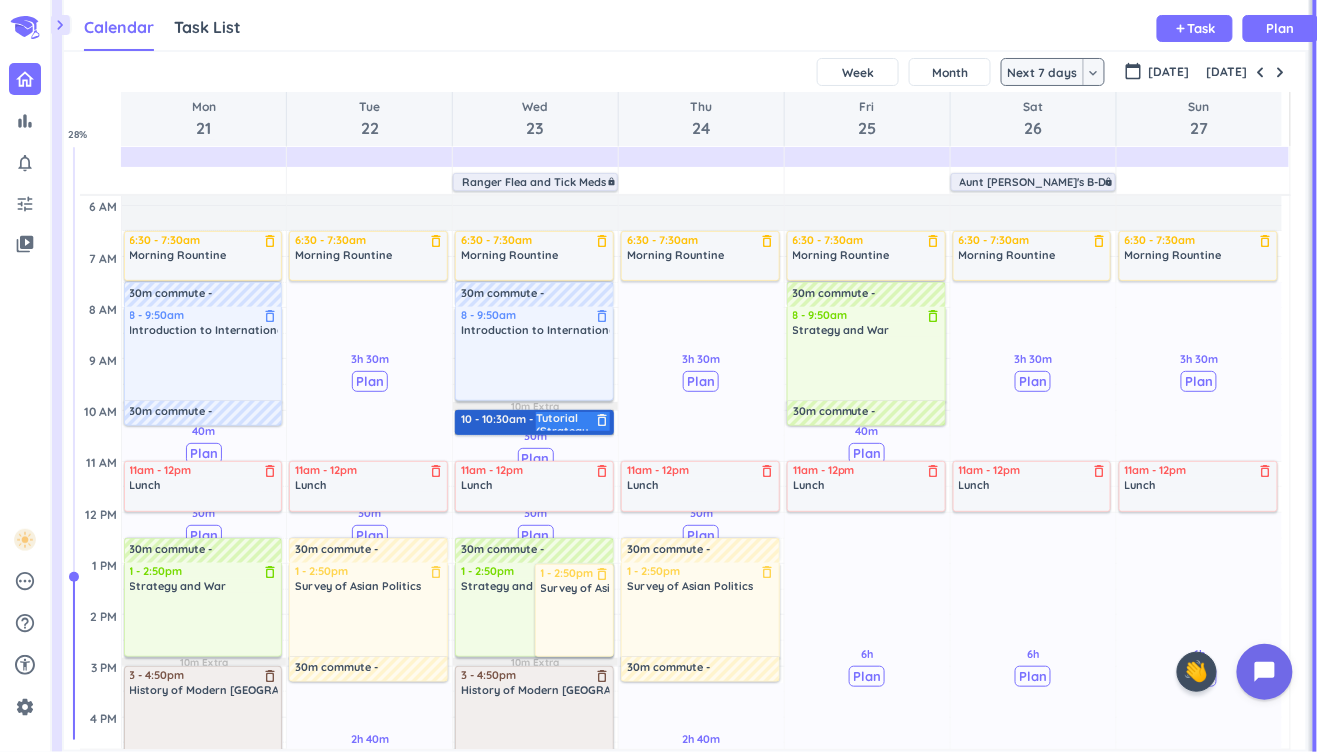 click on "10 - 10:30am Tutorial (Strategy and War) delete_outline" at bounding box center (534, 422) 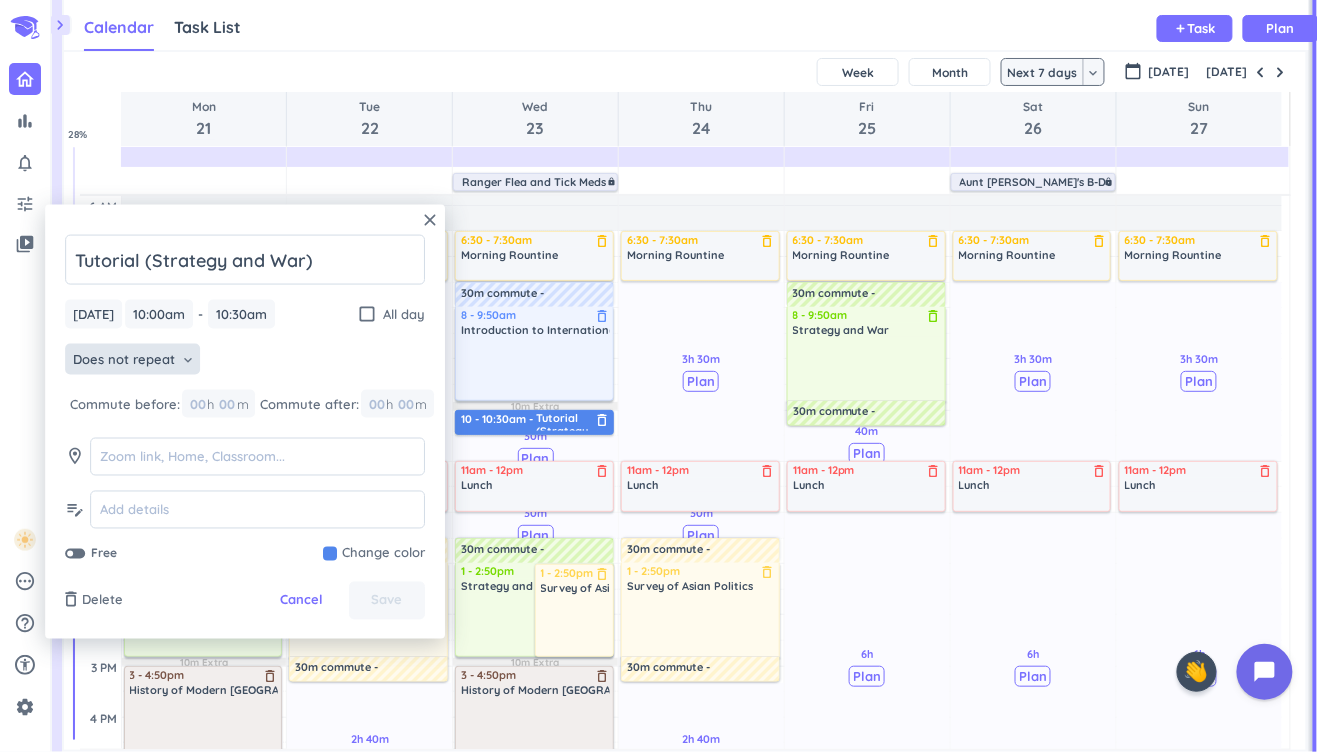 click on "Does not repeat" at bounding box center (124, 360) 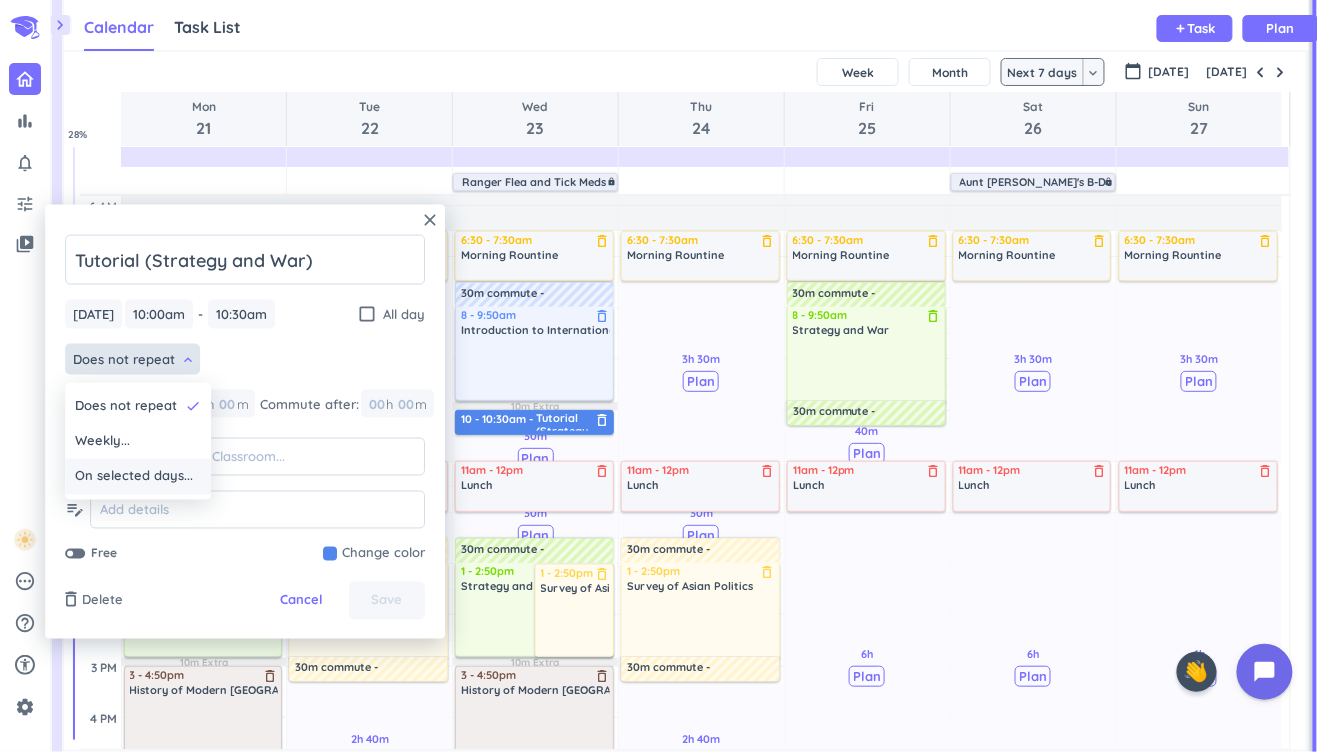 click on "On selected days..." at bounding box center [134, 477] 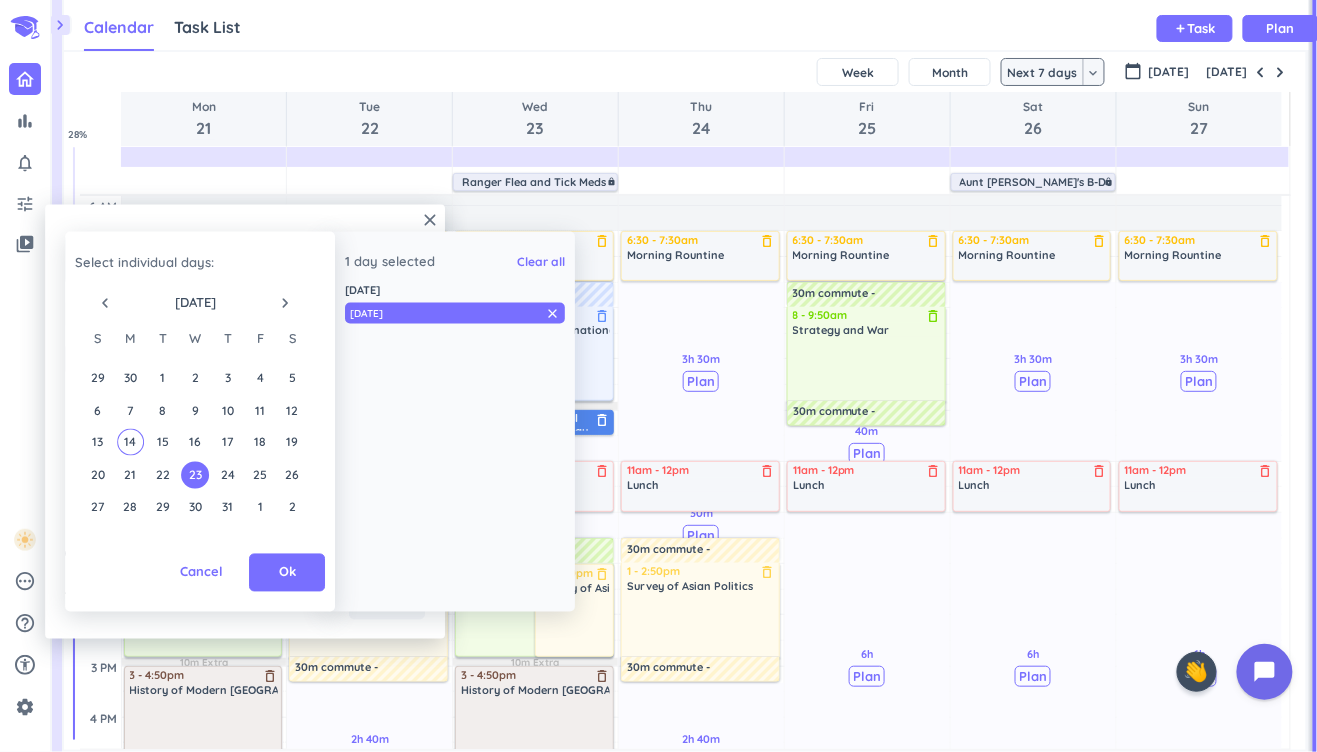 click on "navigate_next" at bounding box center [285, 302] 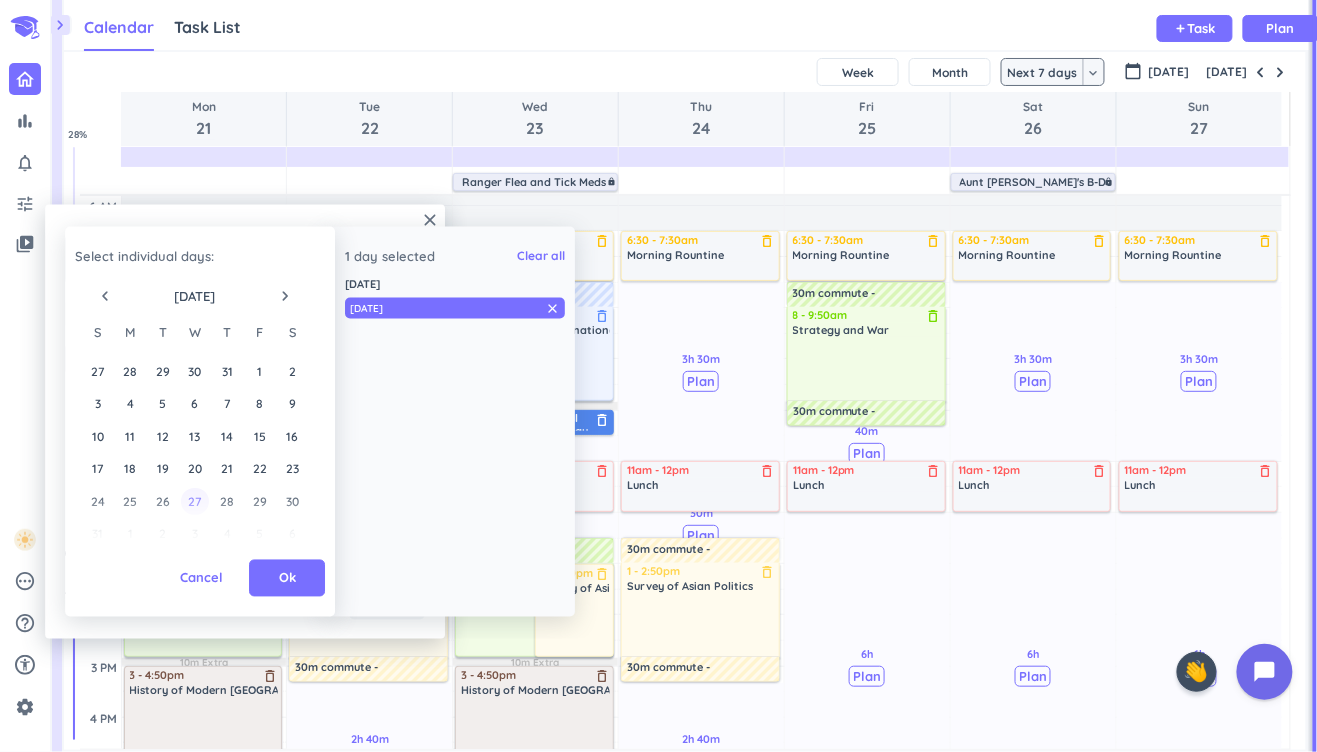 click on "27" at bounding box center [195, 501] 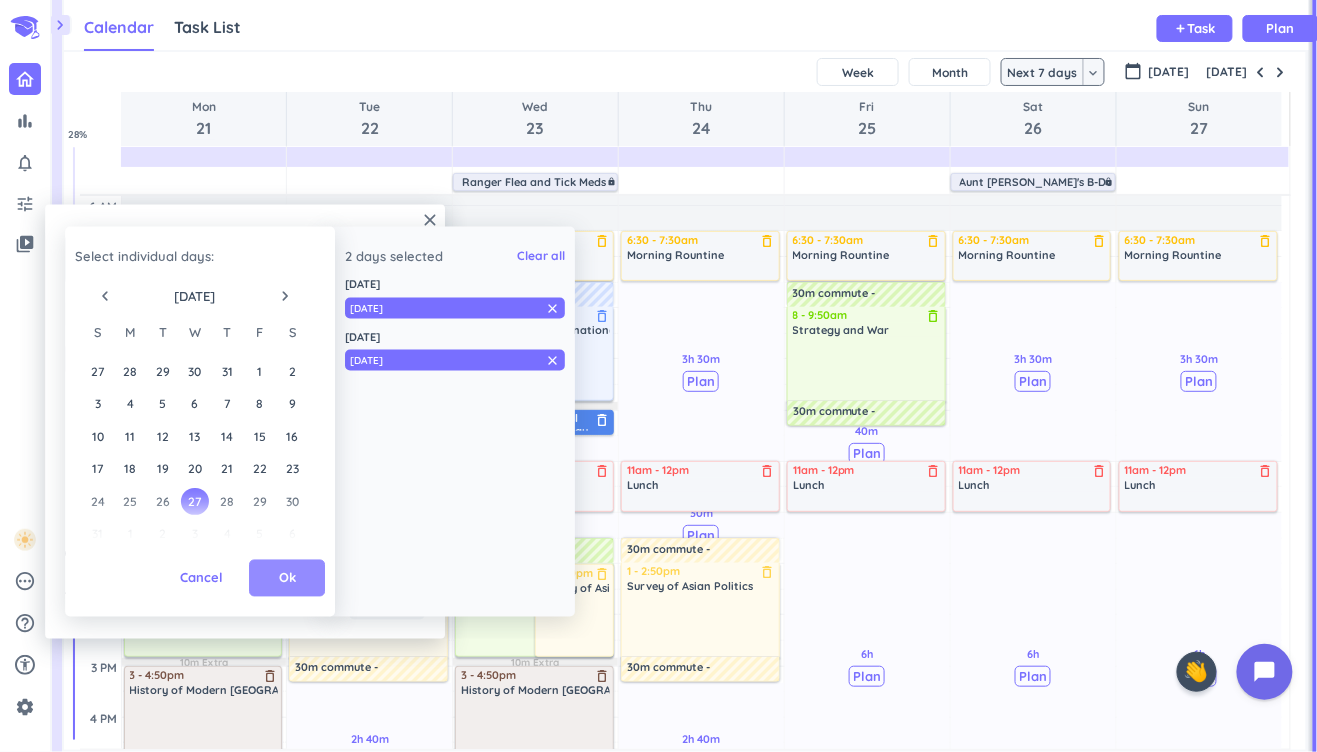 click on "Ok" at bounding box center [287, 578] 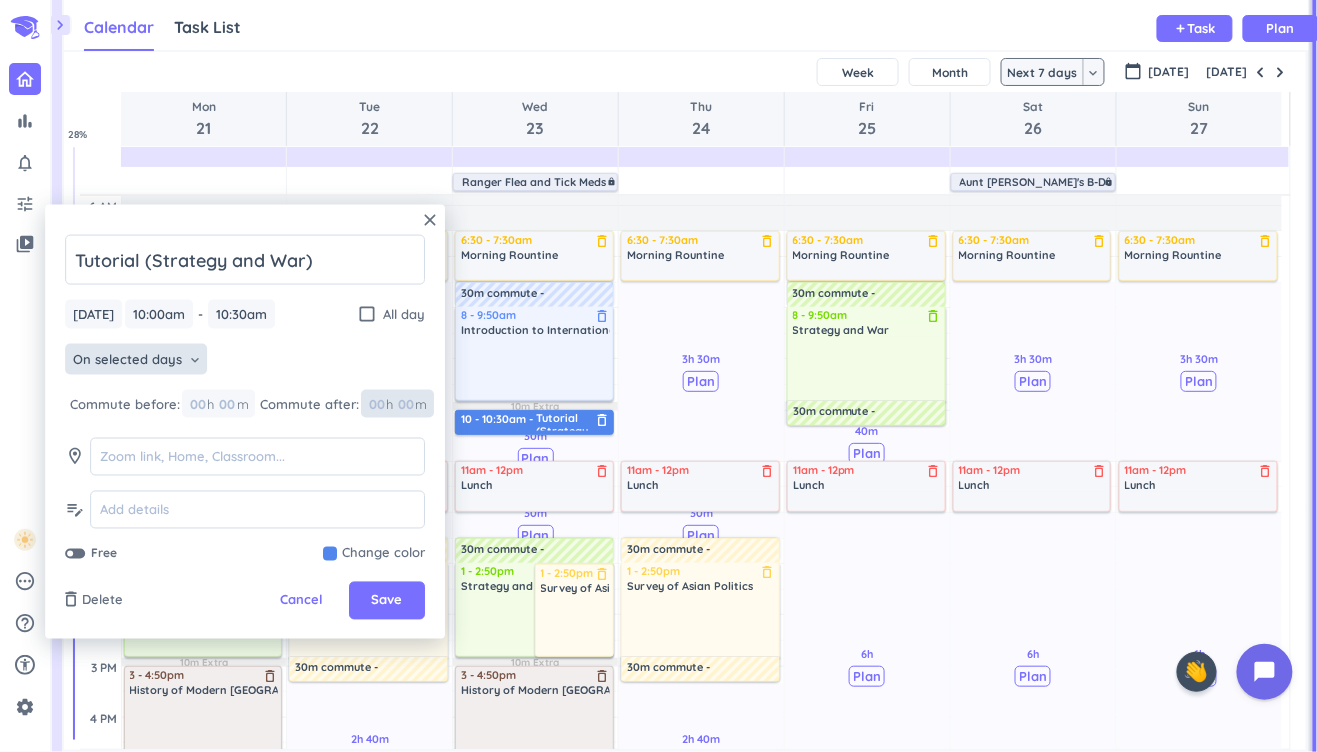 click at bounding box center [405, 404] 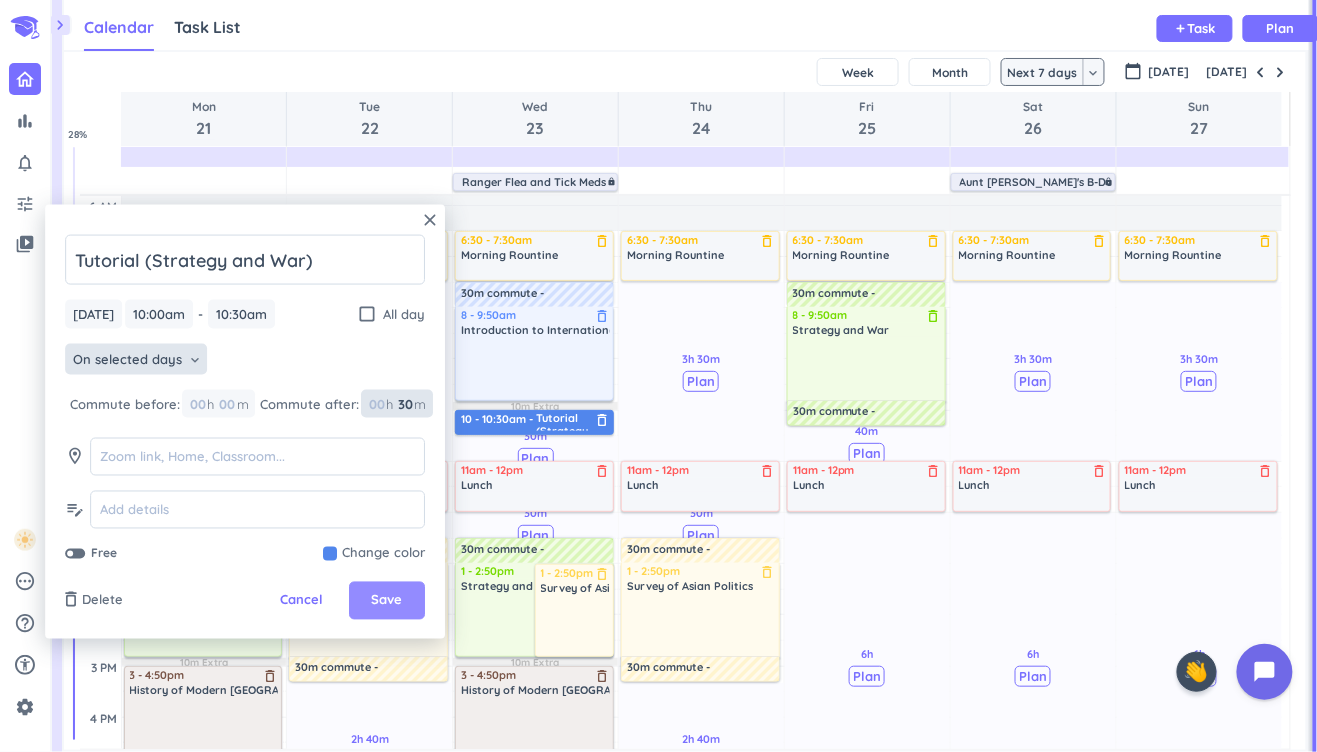 type on "30" 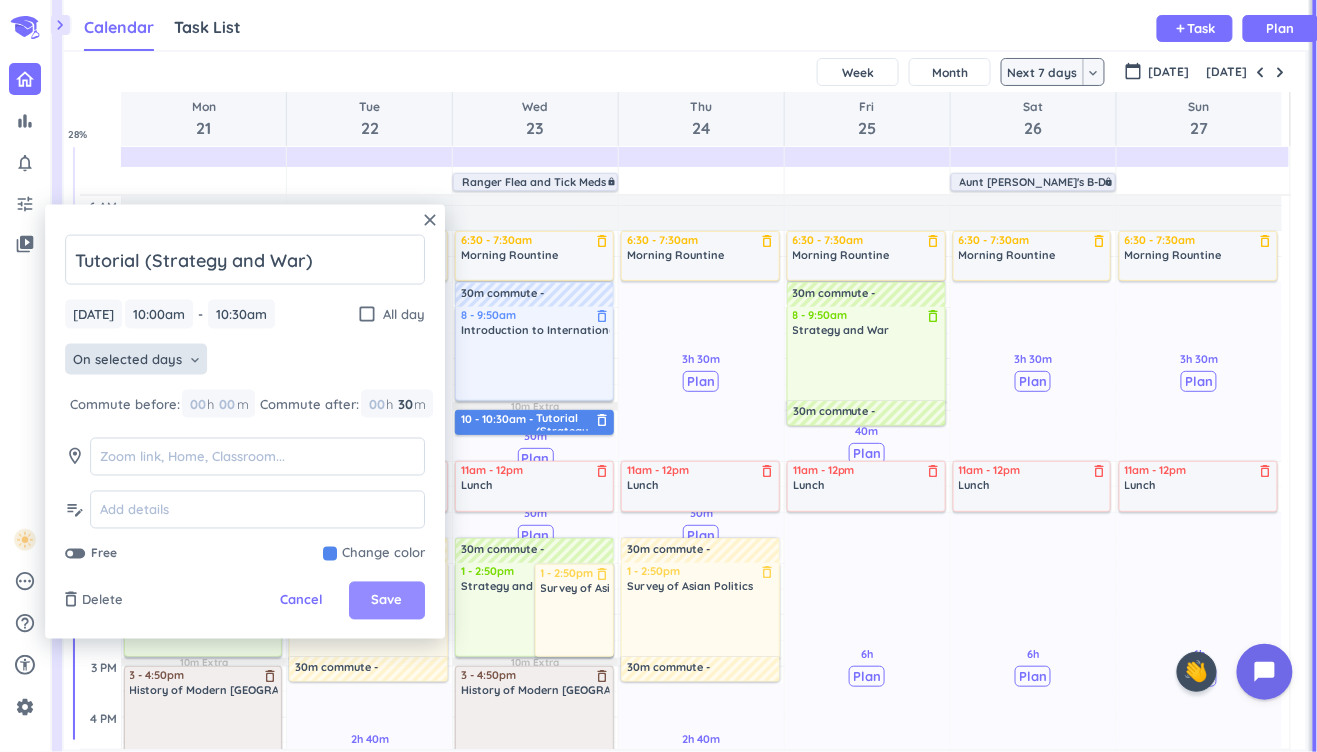 click on "Save" at bounding box center [387, 601] 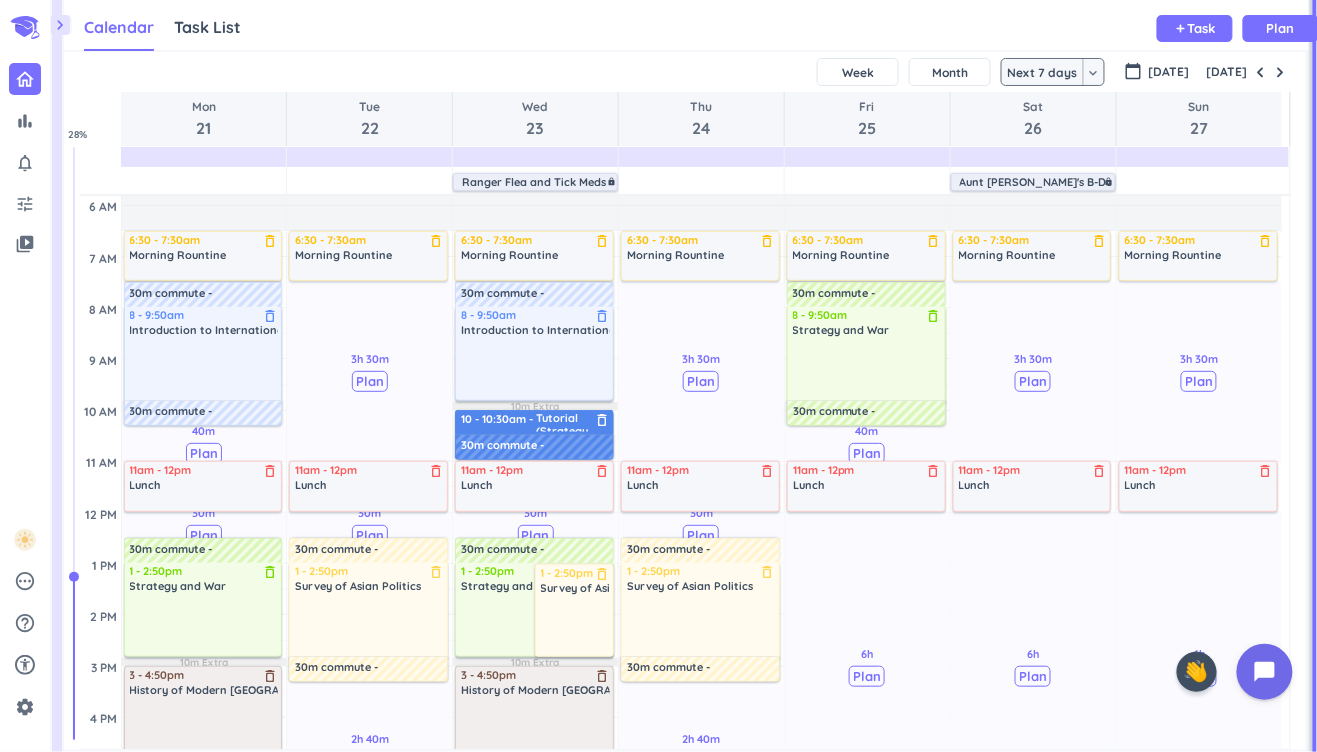 click on "SHOVEL [DATE]T00:00:00-07:00 Week Month Next 7 days keyboard_arrow_down Next 7 days keyboard_arrow_down calendar_today [DATE] [DATE] Mon 21 Tue 22 Wed 23 Thu 24 Fri 25 Sat 26 Sun 27 Ranger Flea and Tick Meds lock Aunt [PERSON_NAME]'s B-Day lock 4 AM 5 AM 6 AM 7 AM 8 AM 9 AM 10 AM 11 AM 12 PM 1 PM 2 PM 3 PM 4 PM 5 PM 6 PM 7 PM 8 PM 9 PM 10 PM 11 PM 12 AM 1 AM 2 AM 3 AM 40m Past due Plan 30m Past due Plan 40m Past due Plan 3h  Past due Plan 10m Extra Adjust Awake Time Adjust Awake Time 6:30 - 7:30am Morning Rountine delete_outline 30m commute 8 - 9:50am Introduction to International Relations delete_outline 30m commute 11am - 12pm Lunch delete_outline 30m commute 1 - 2:50pm Strategy and War delete_outline 3 - 4:50pm History of Modern [GEOGRAPHIC_DATA] delete_outline 30m commute 6 - 7pm Dinner delete_outline 10 - 11pm Evening Routine delete_outline 3h 30m Past due Plan 30m Past due Plan 2h 40m Past due Plan 3h  Past due Plan Adjust Awake Time Adjust Awake Time 6:30 - 7:30am Morning Rountine delete_outline 11am - 12pm Lunch" at bounding box center (685, 401) 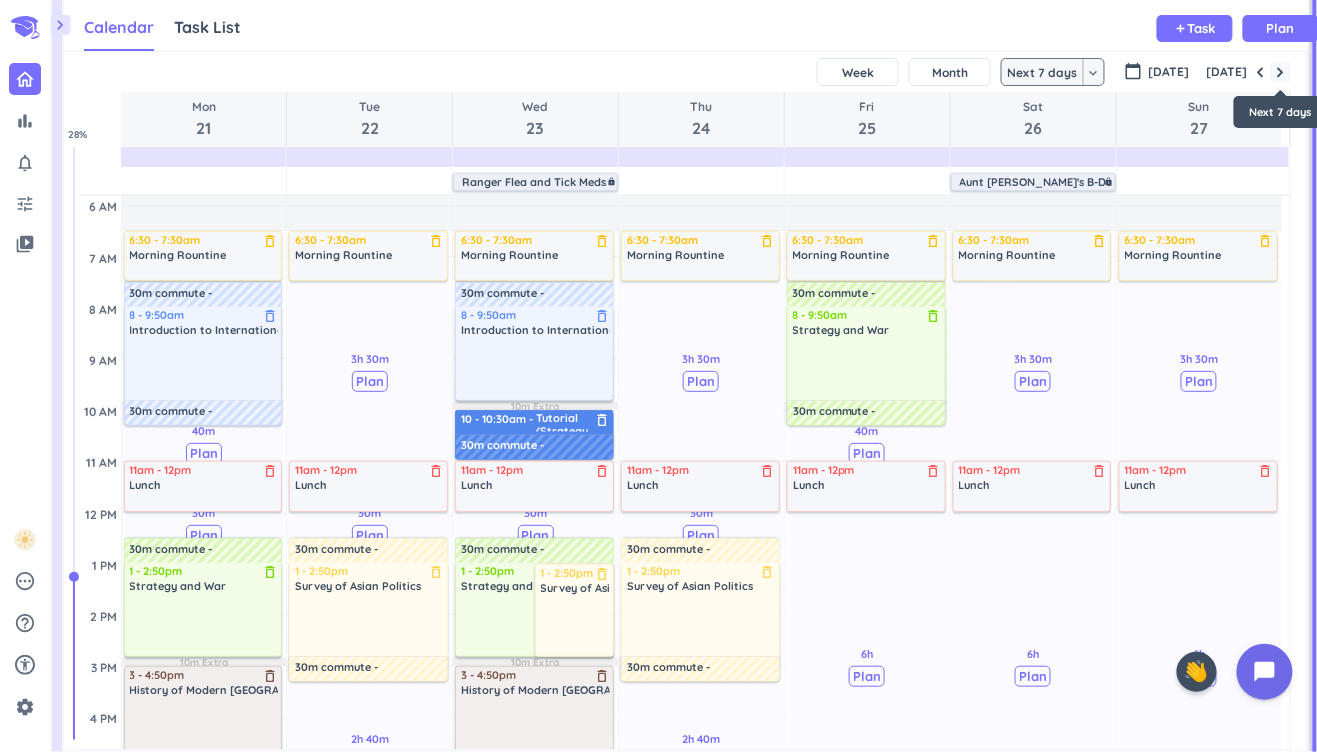 click at bounding box center [1281, 72] 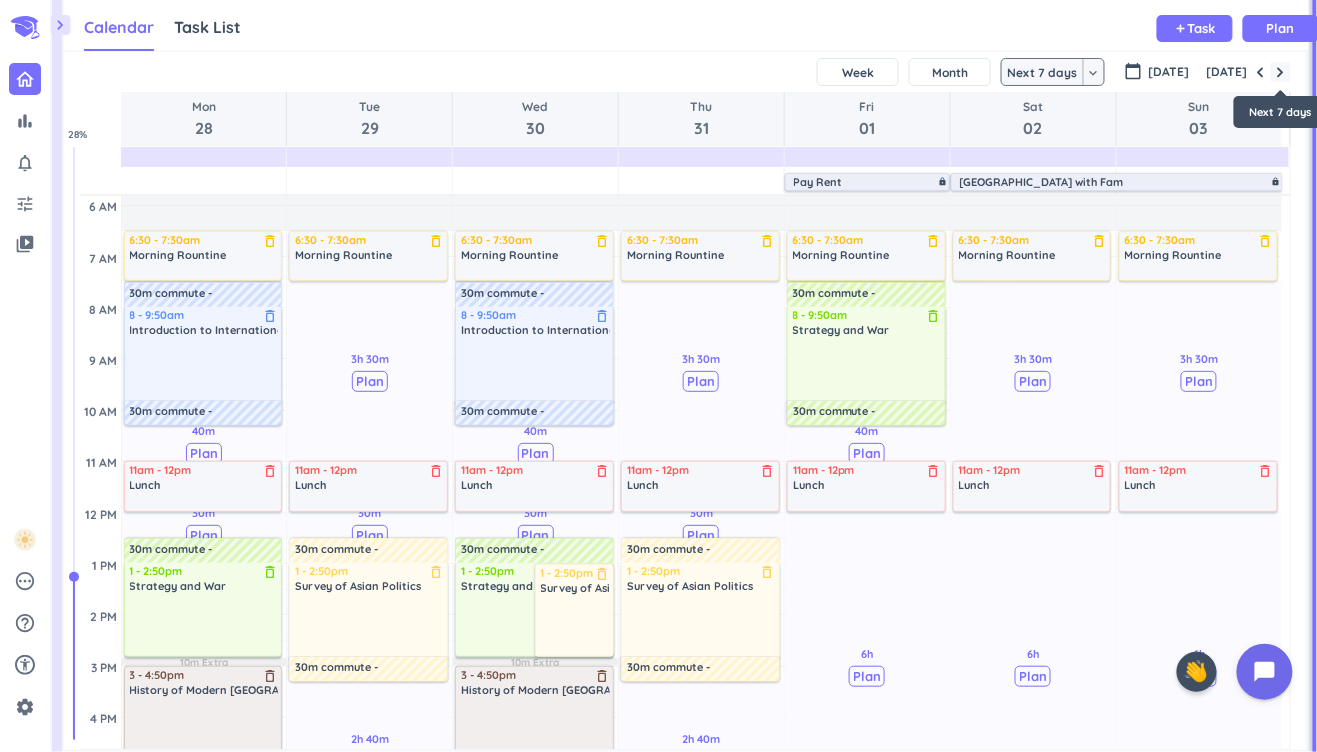 click at bounding box center (1281, 72) 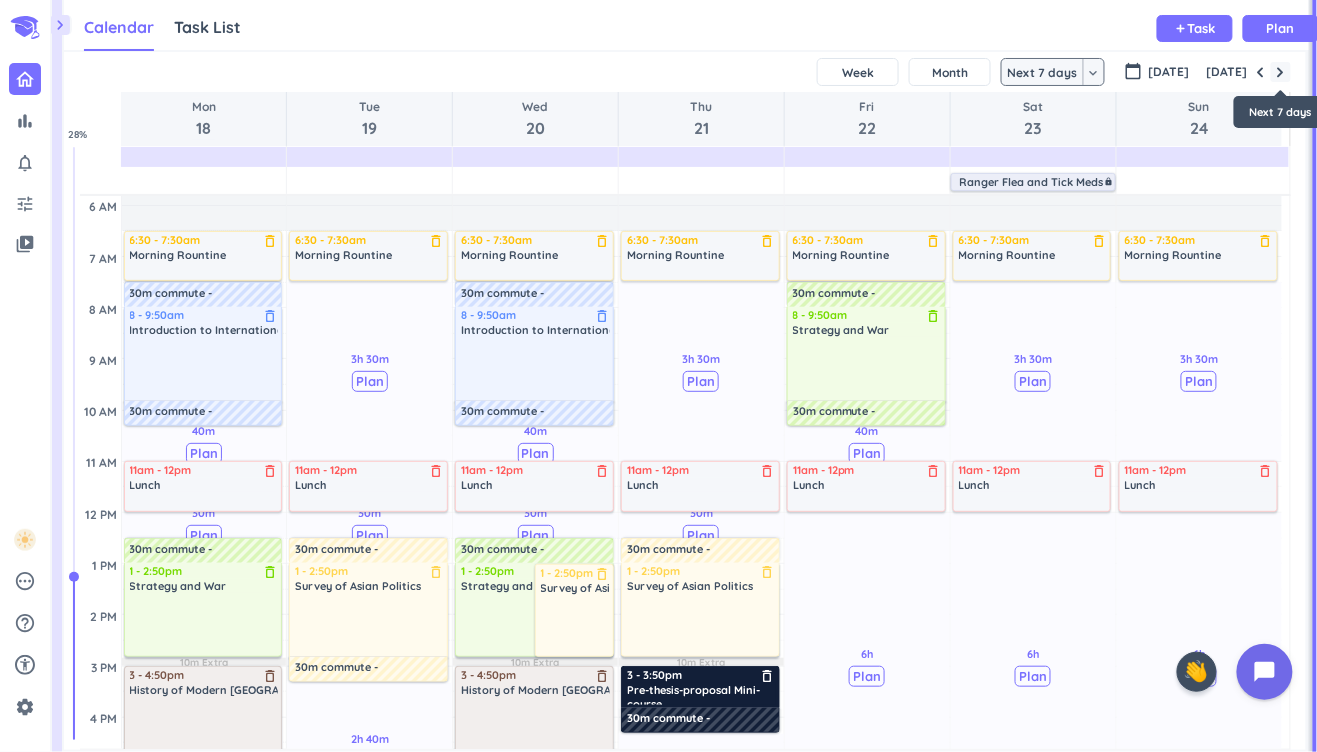 scroll, scrollTop: 104, scrollLeft: 0, axis: vertical 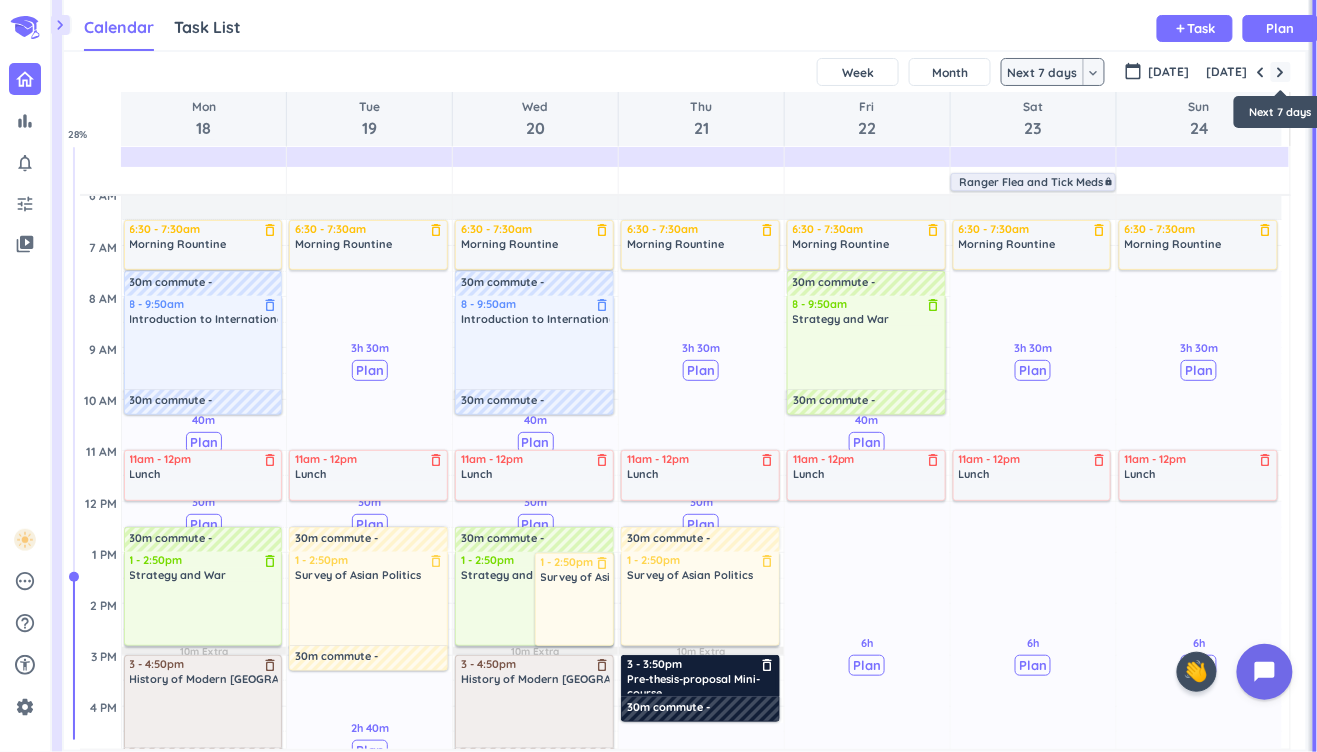 click at bounding box center [1281, 72] 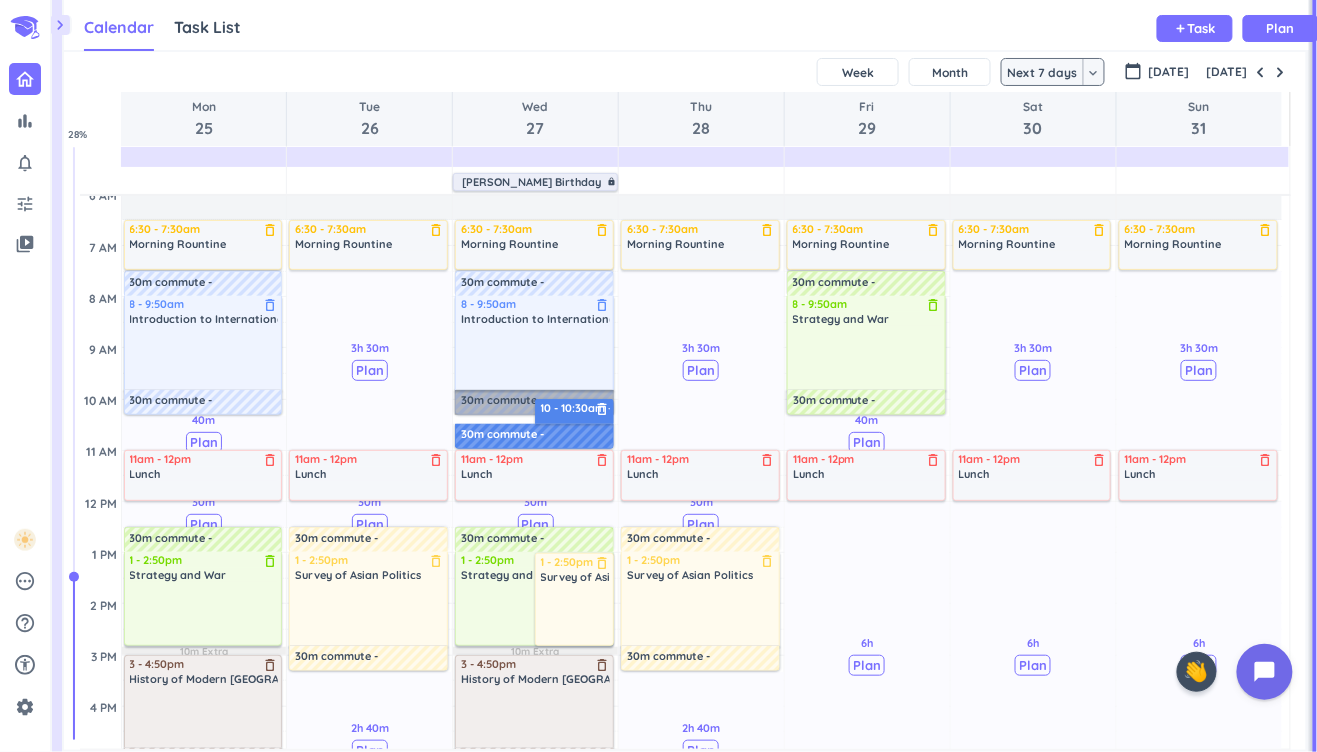 click on "30m commute" at bounding box center [534, 402] 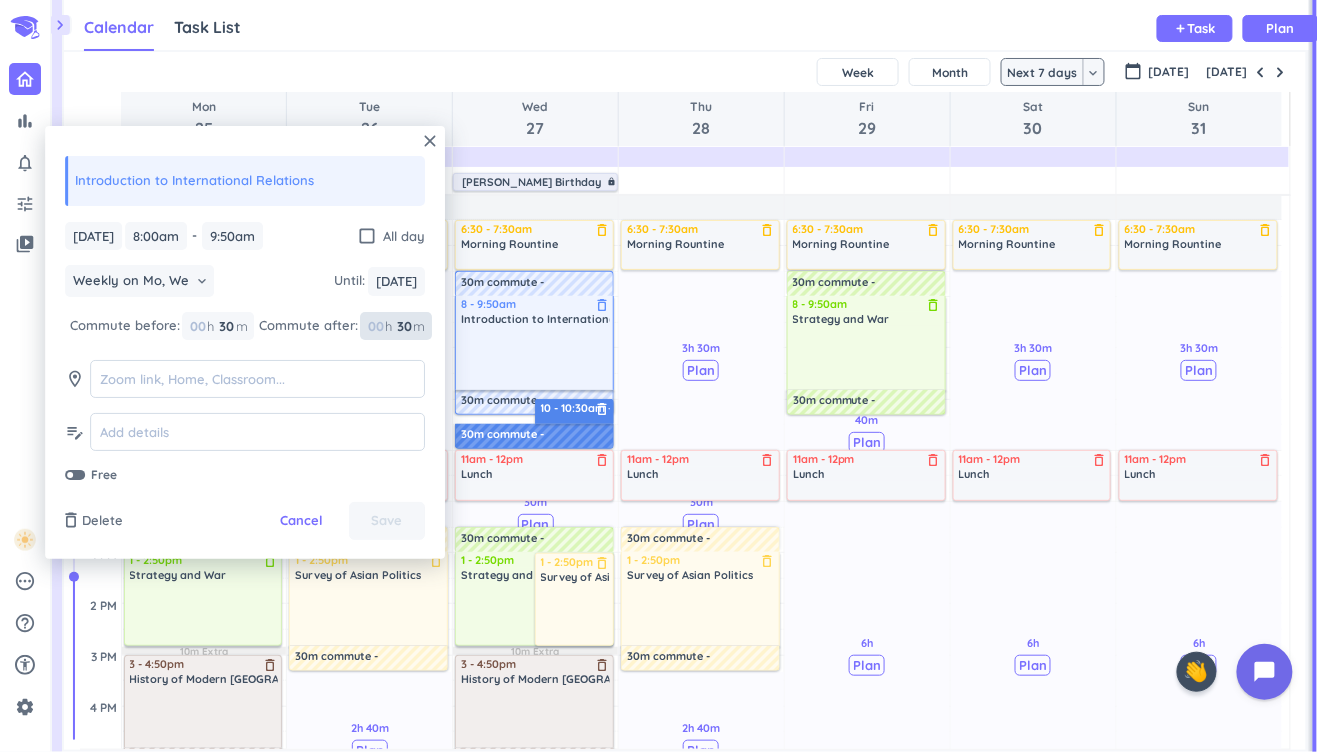 click on "30 30 00" at bounding box center (410, 326) 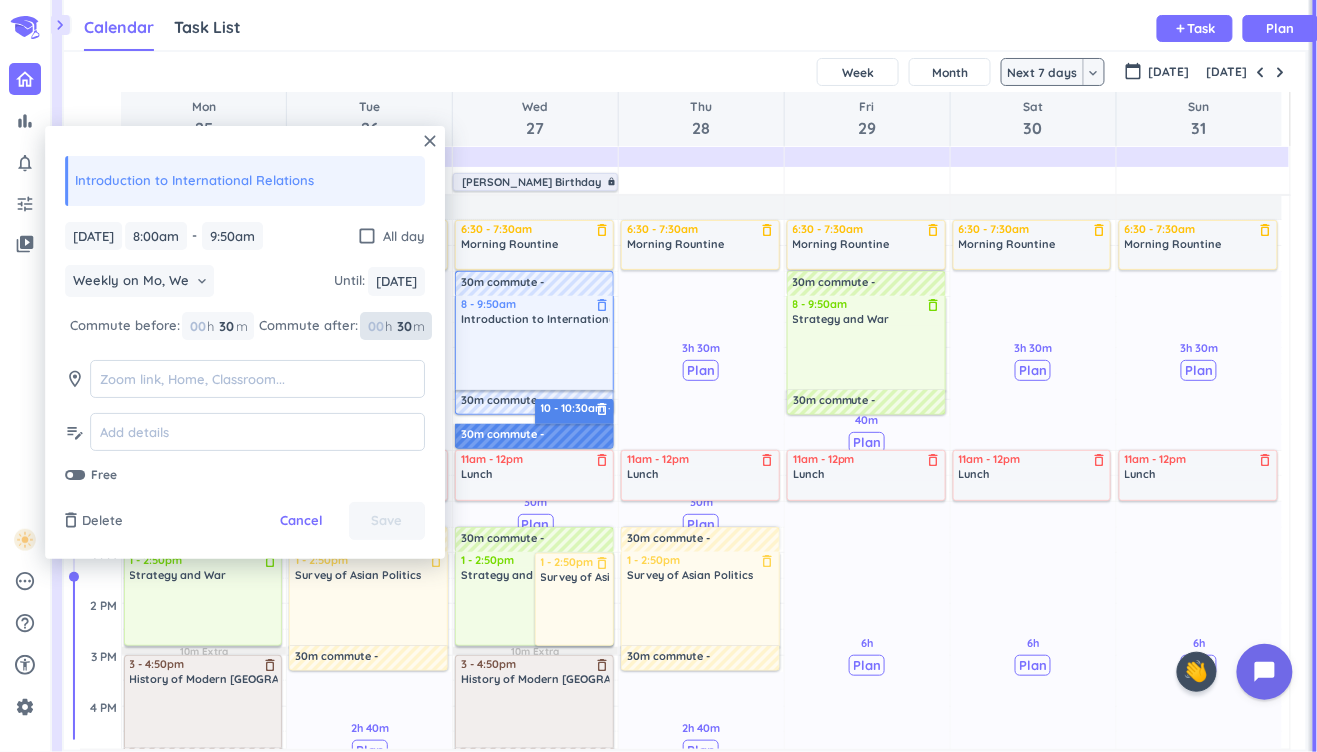 click on "30" at bounding box center [403, 326] 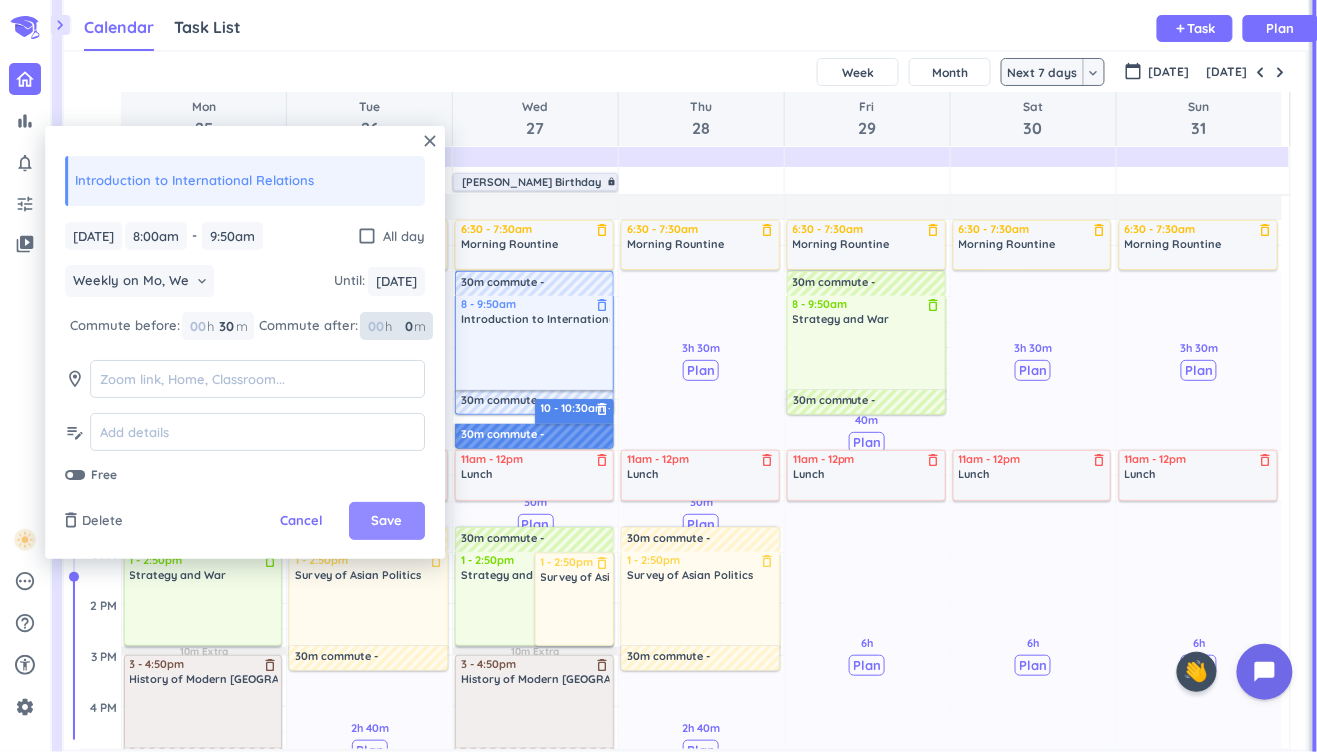 type on "0" 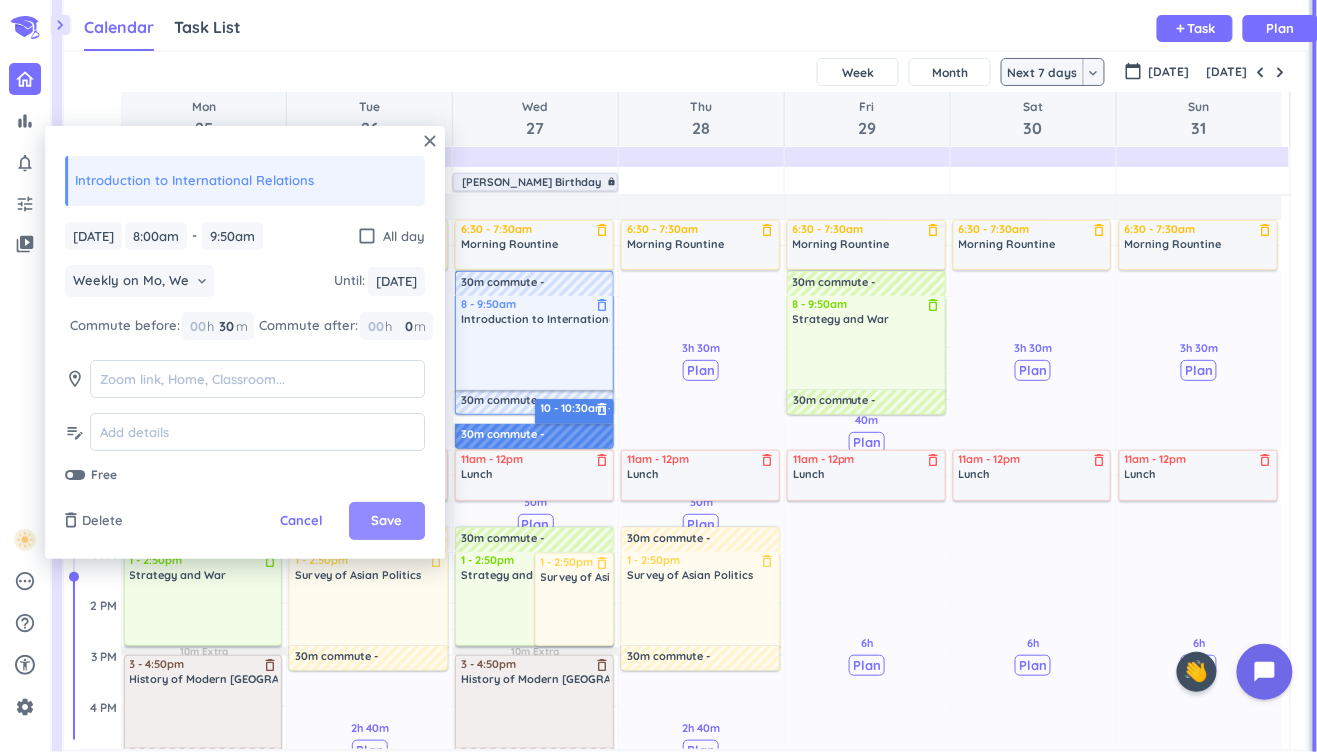 click on "Save" at bounding box center (387, 522) 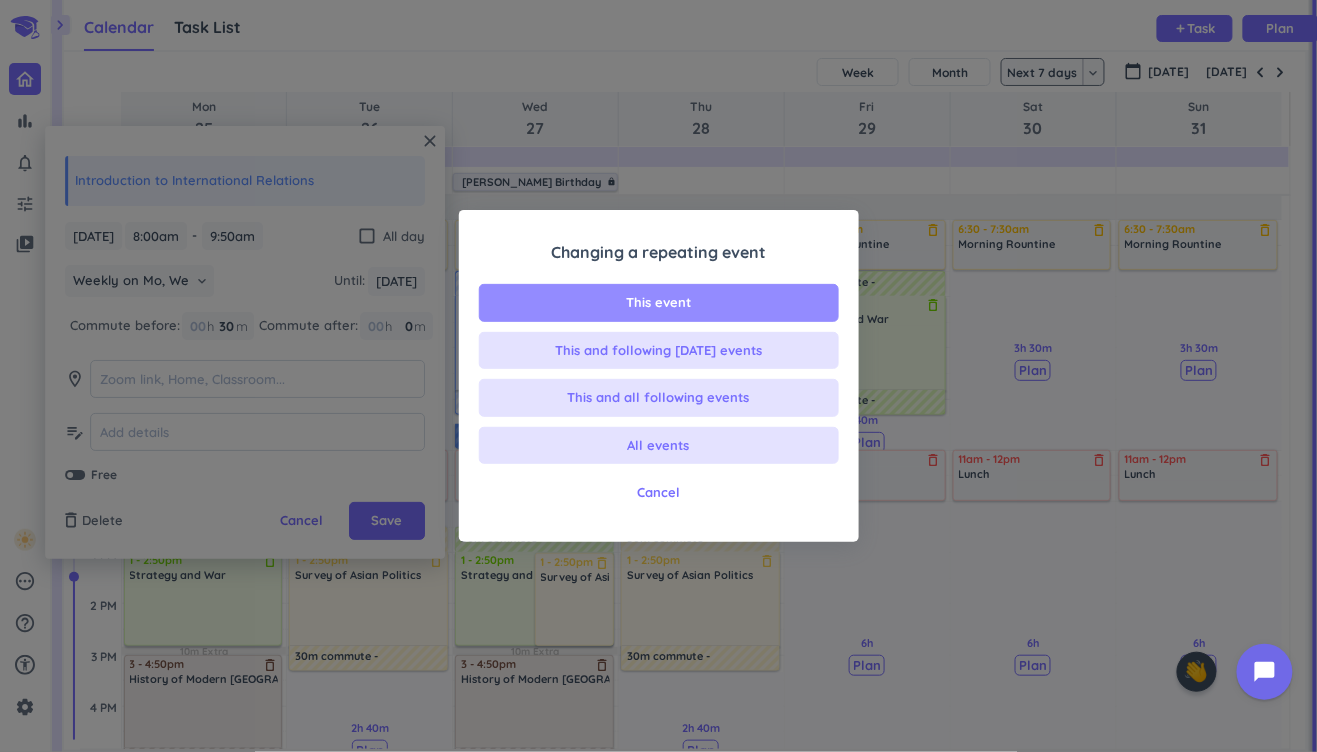 click on "This event" at bounding box center (659, 303) 